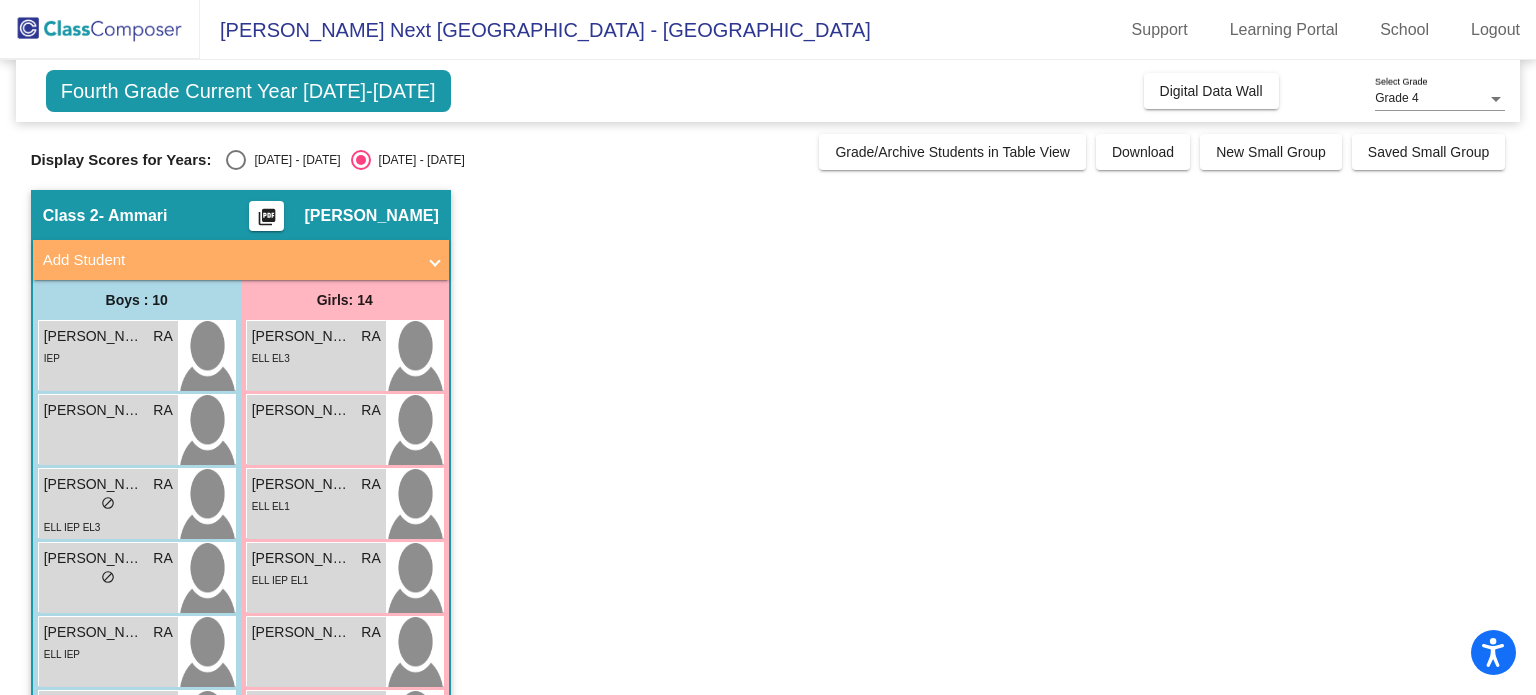 scroll, scrollTop: 0, scrollLeft: 0, axis: both 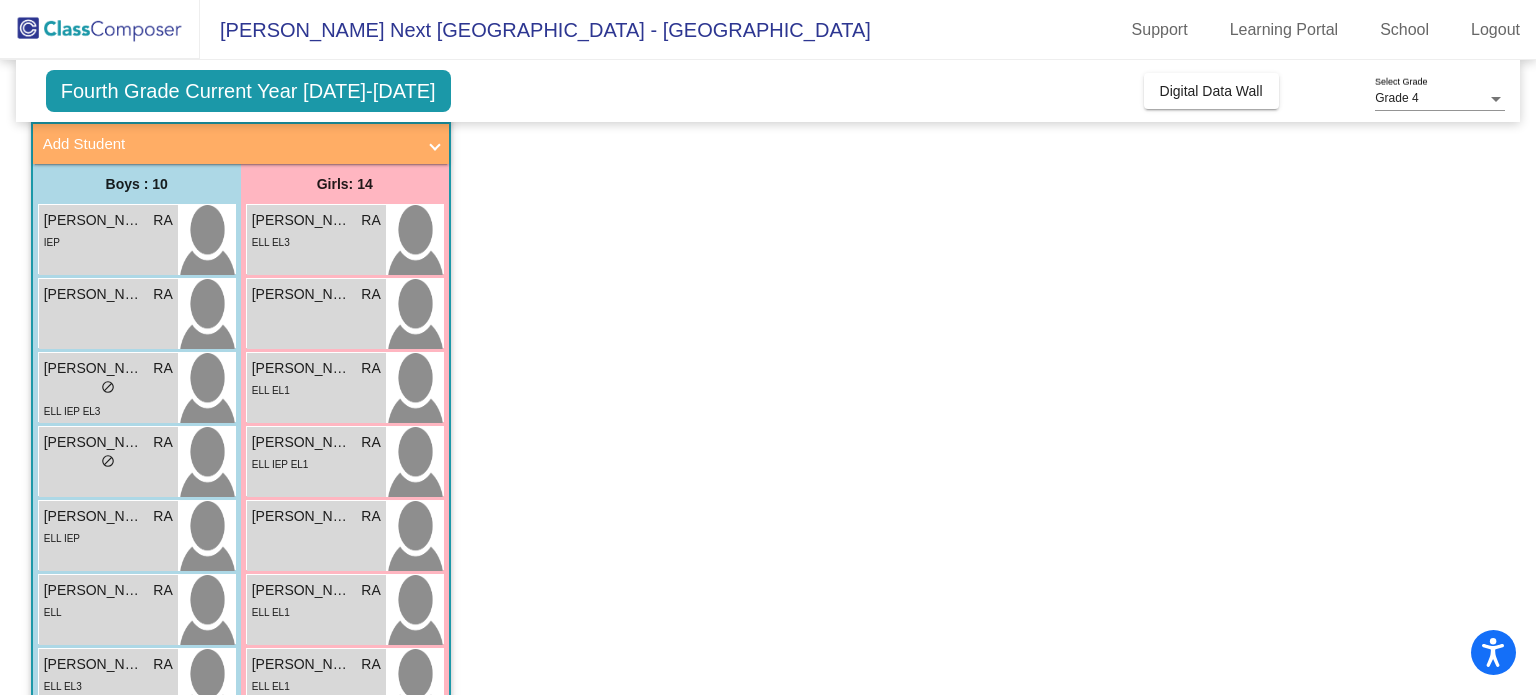 click on "Add Student" at bounding box center [241, 144] 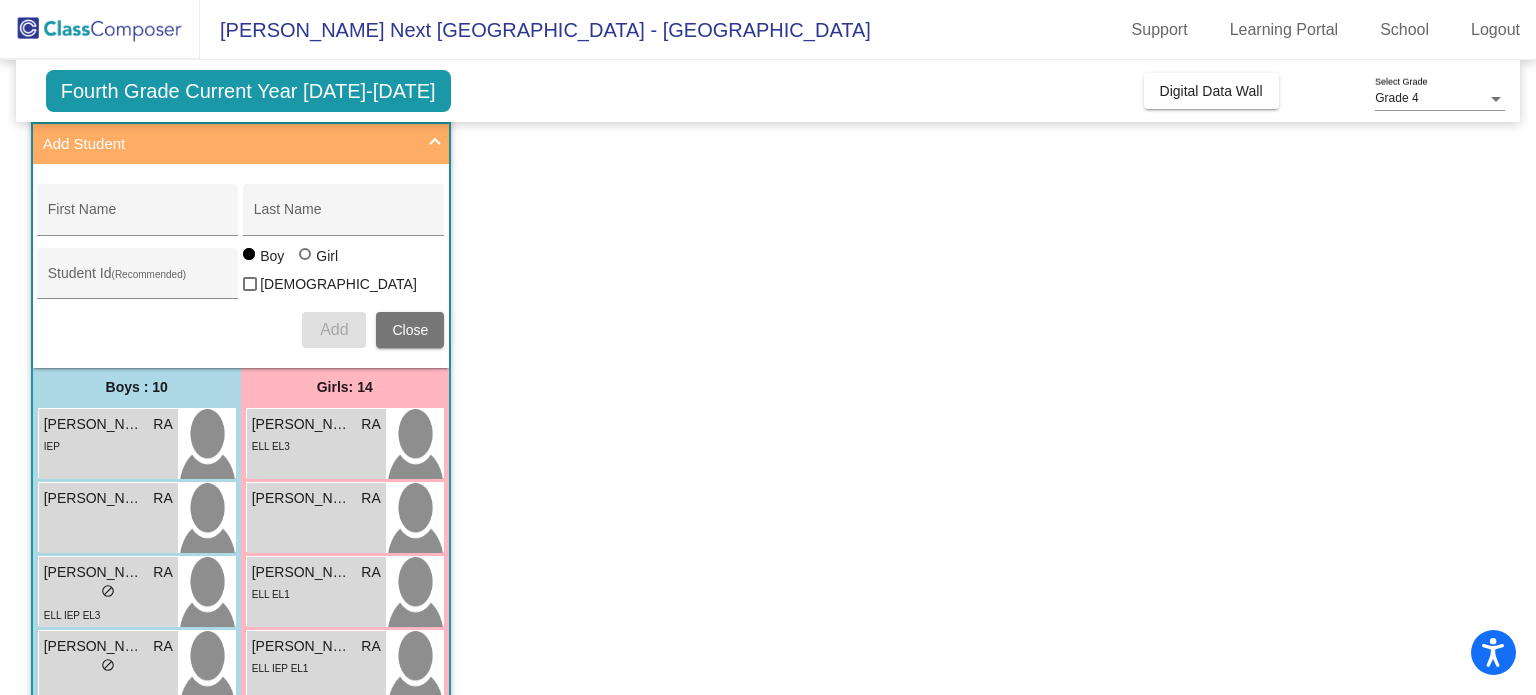 click on "Close" at bounding box center (410, 330) 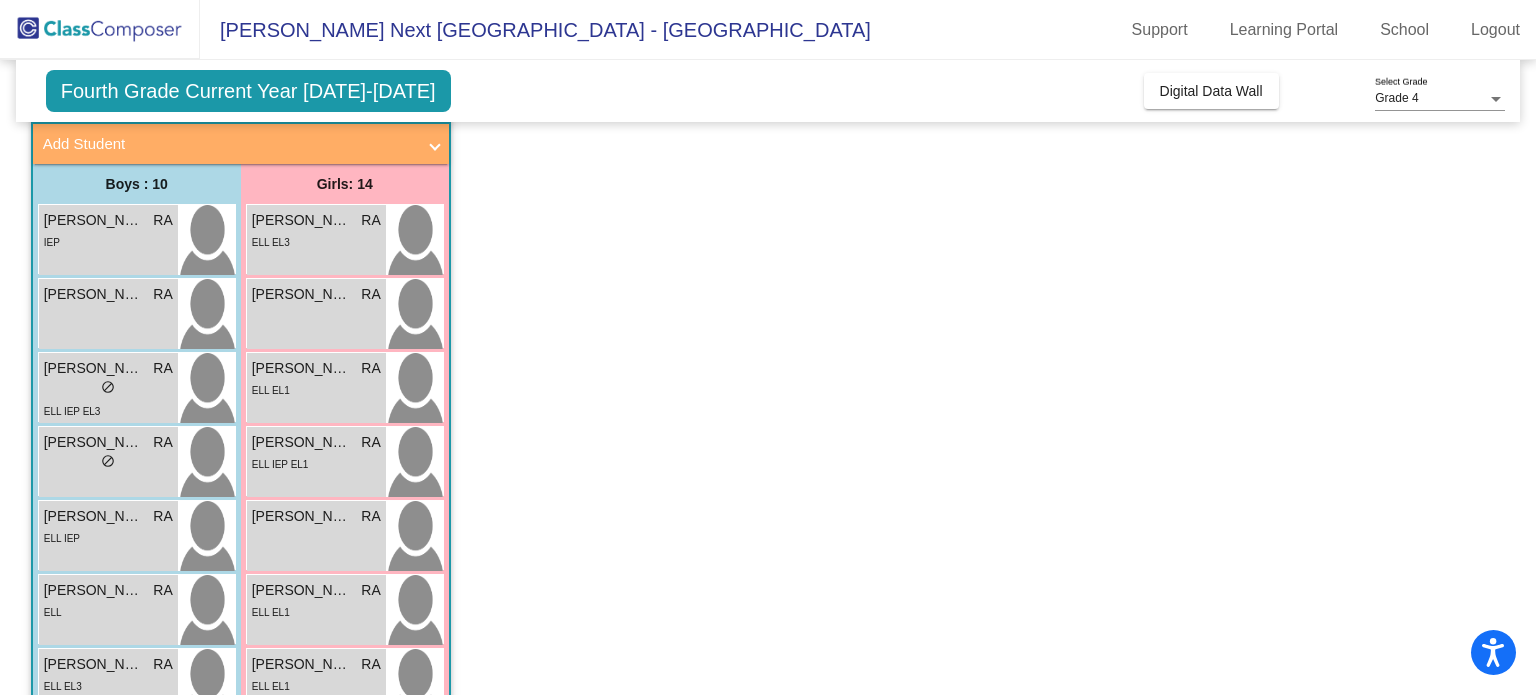 click at bounding box center (1496, 99) 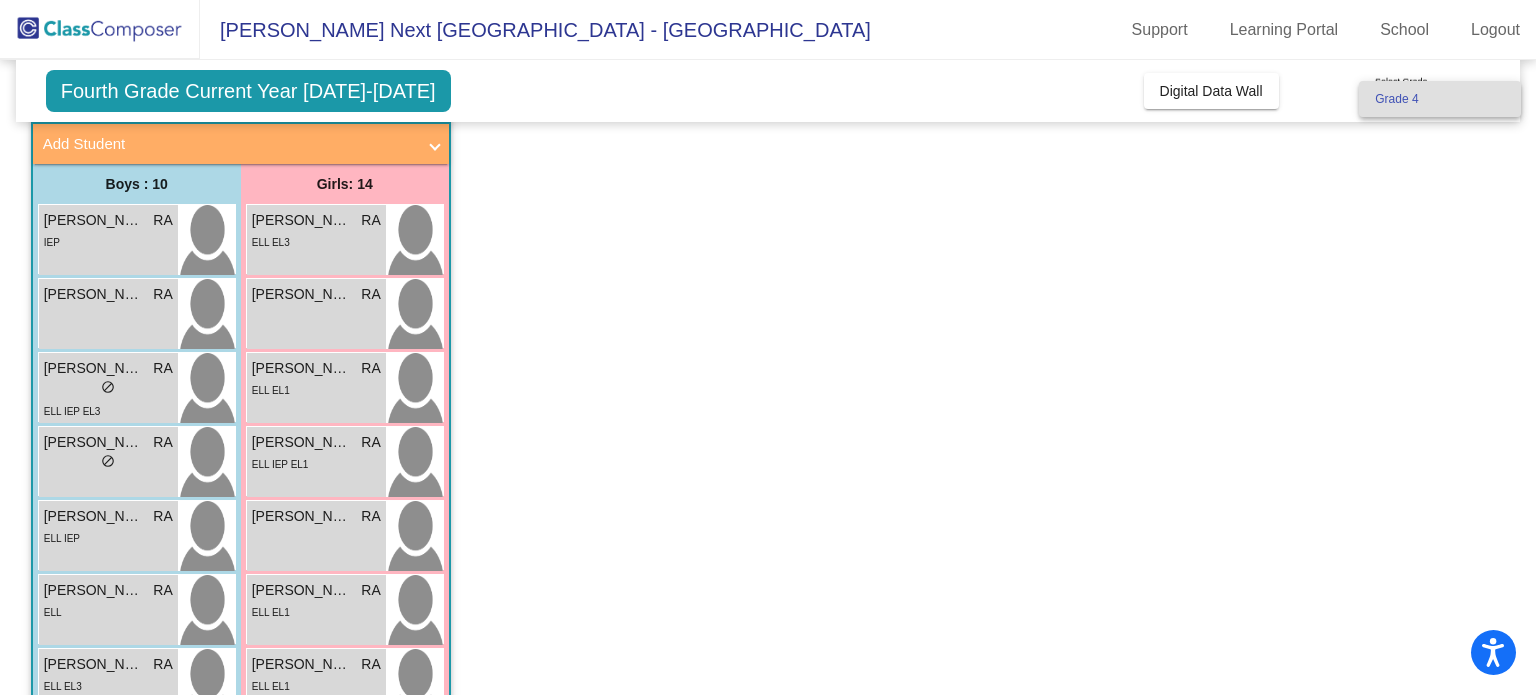 click at bounding box center [768, 347] 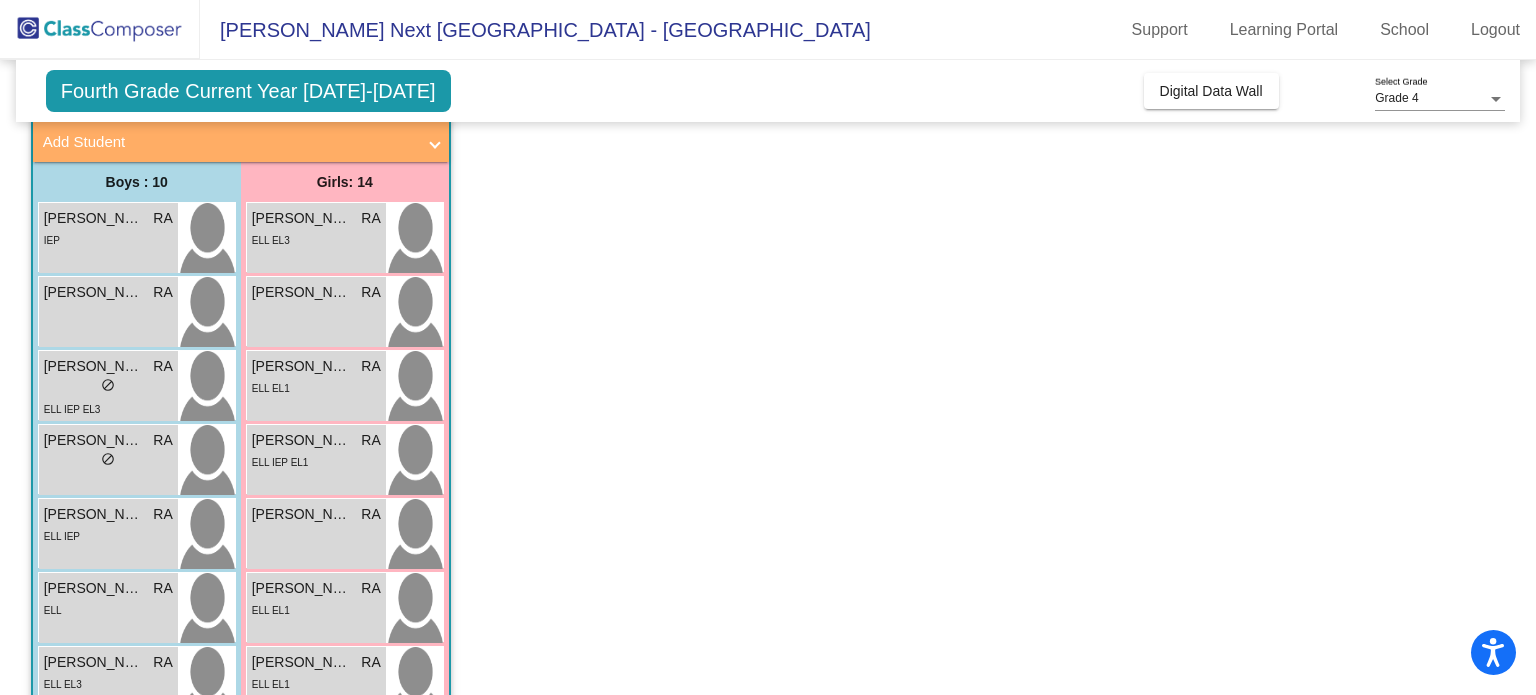 scroll, scrollTop: 114, scrollLeft: 0, axis: vertical 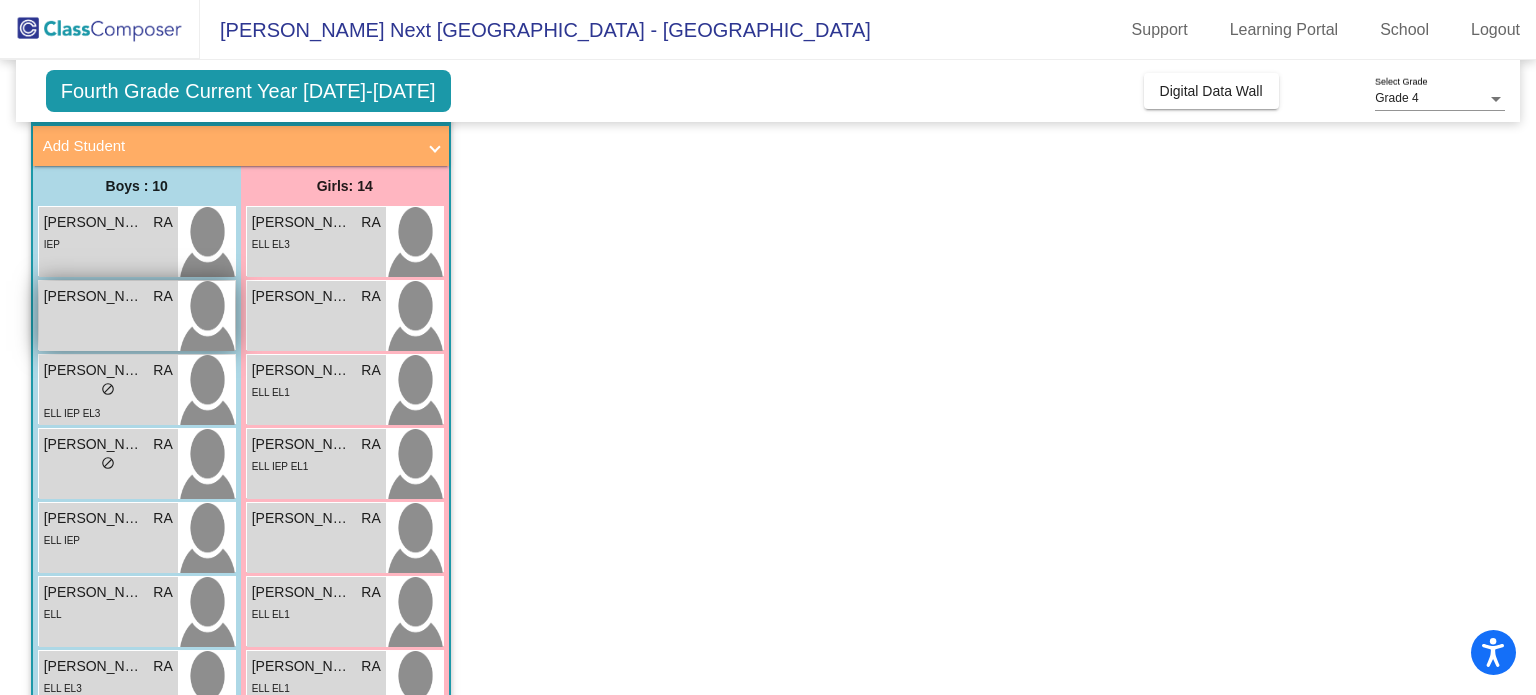 click on "[PERSON_NAME]" at bounding box center (94, 296) 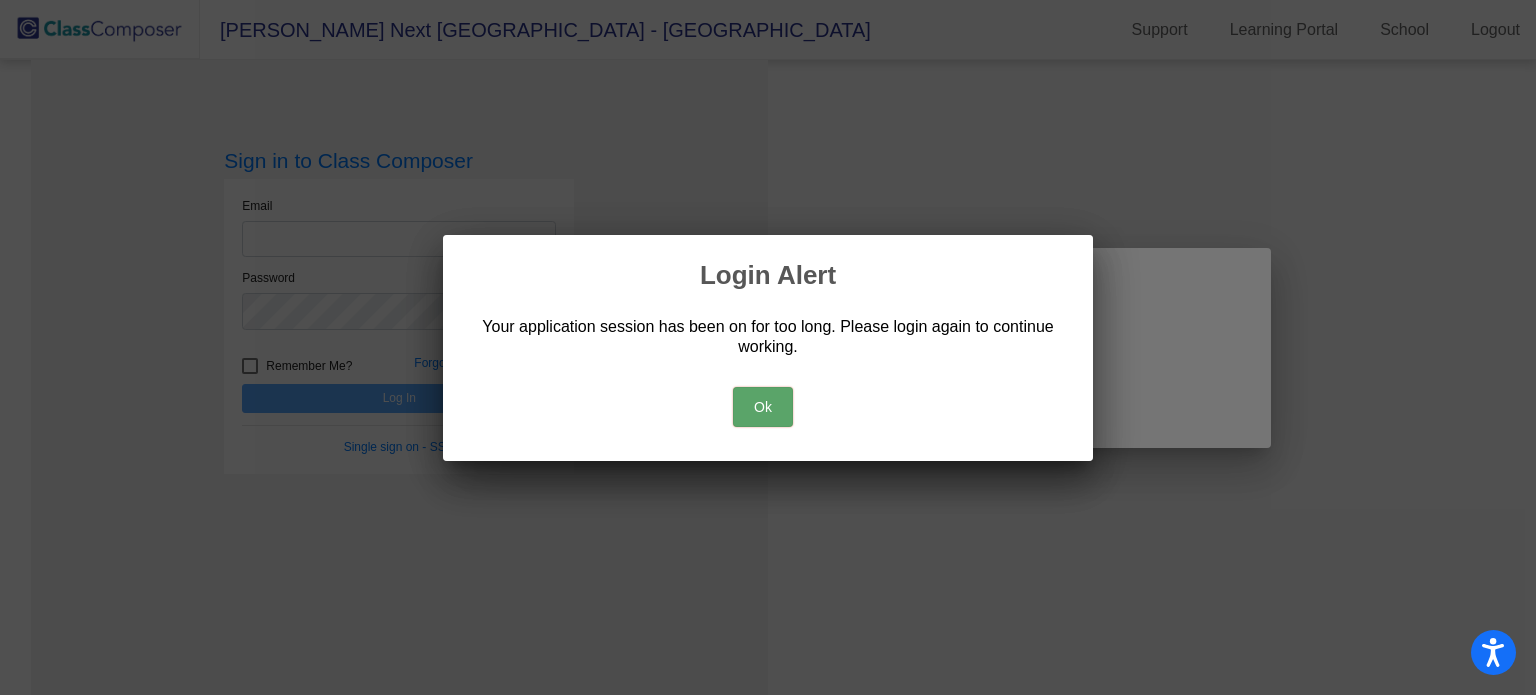 scroll, scrollTop: 0, scrollLeft: 0, axis: both 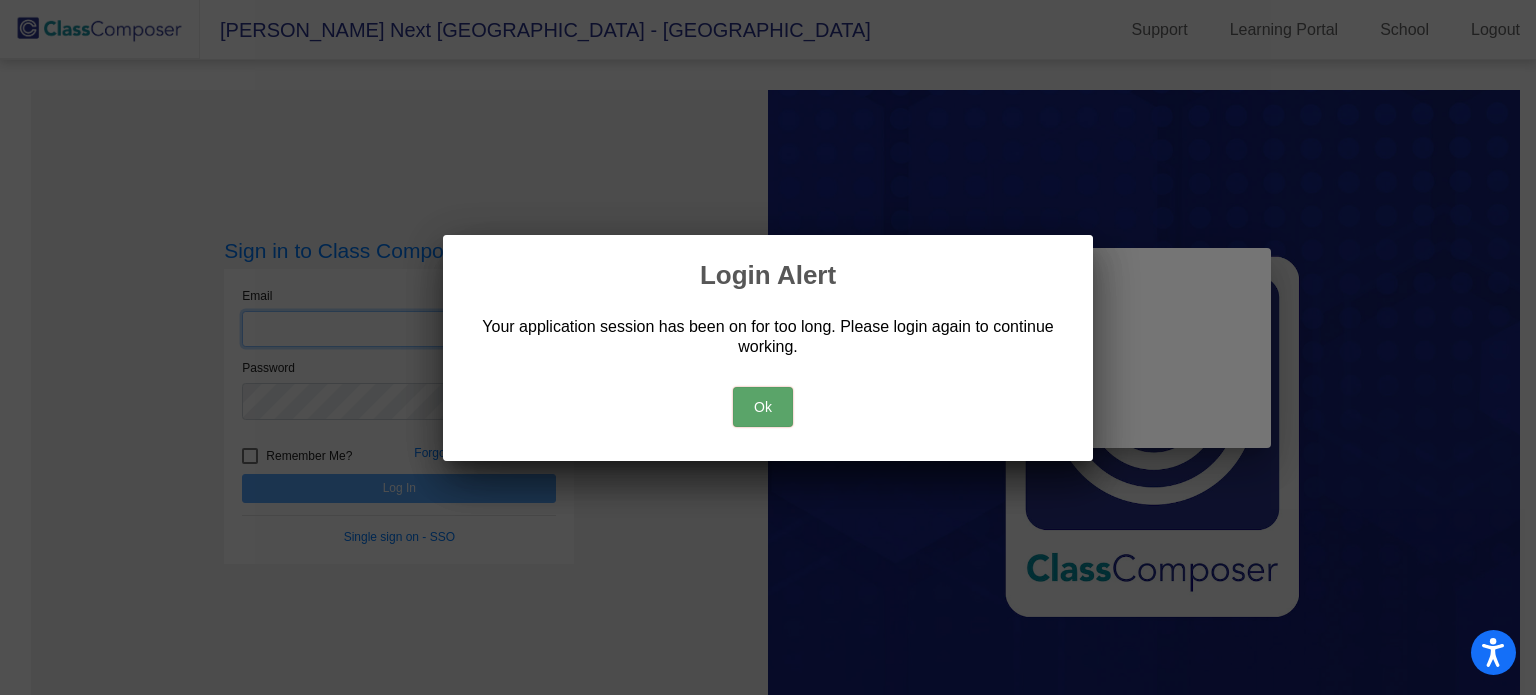 type 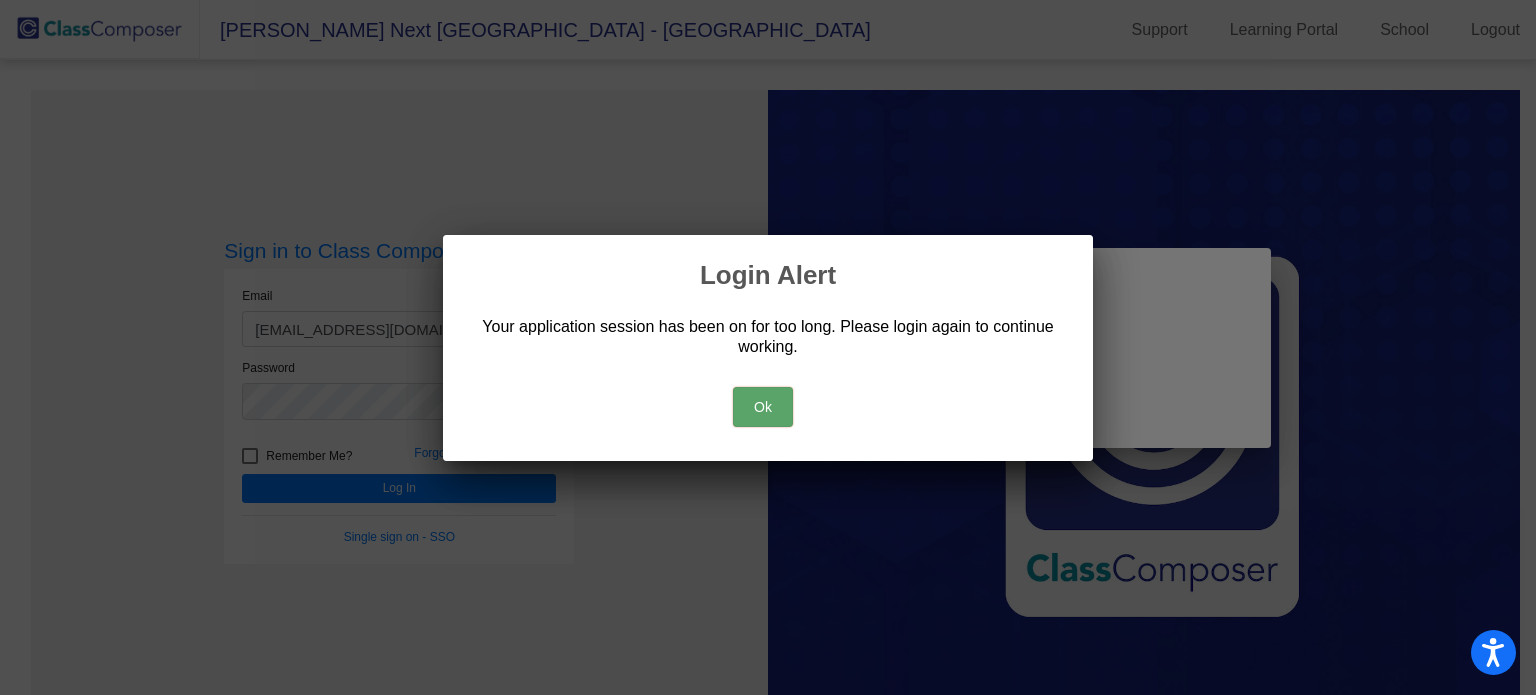 click on "Ok" at bounding box center (763, 407) 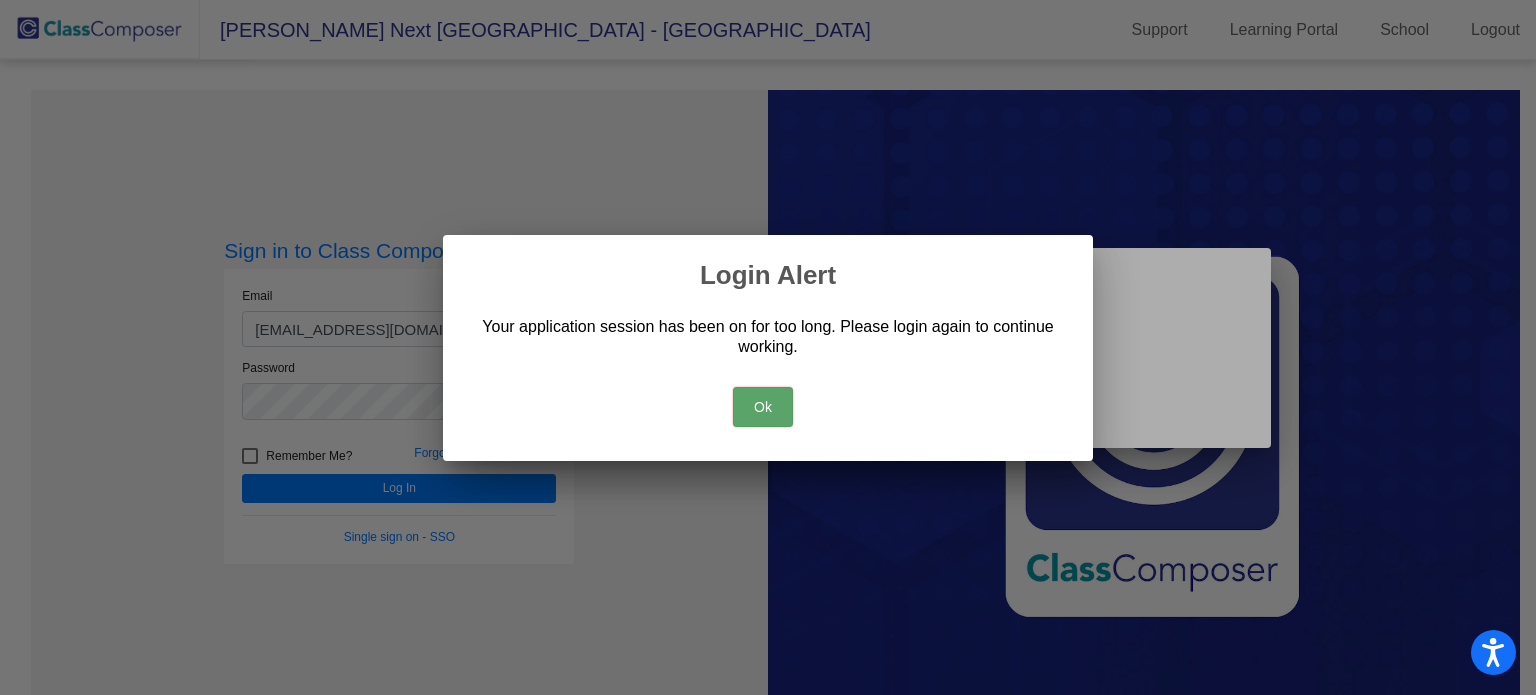 click on "Ok" at bounding box center [763, 407] 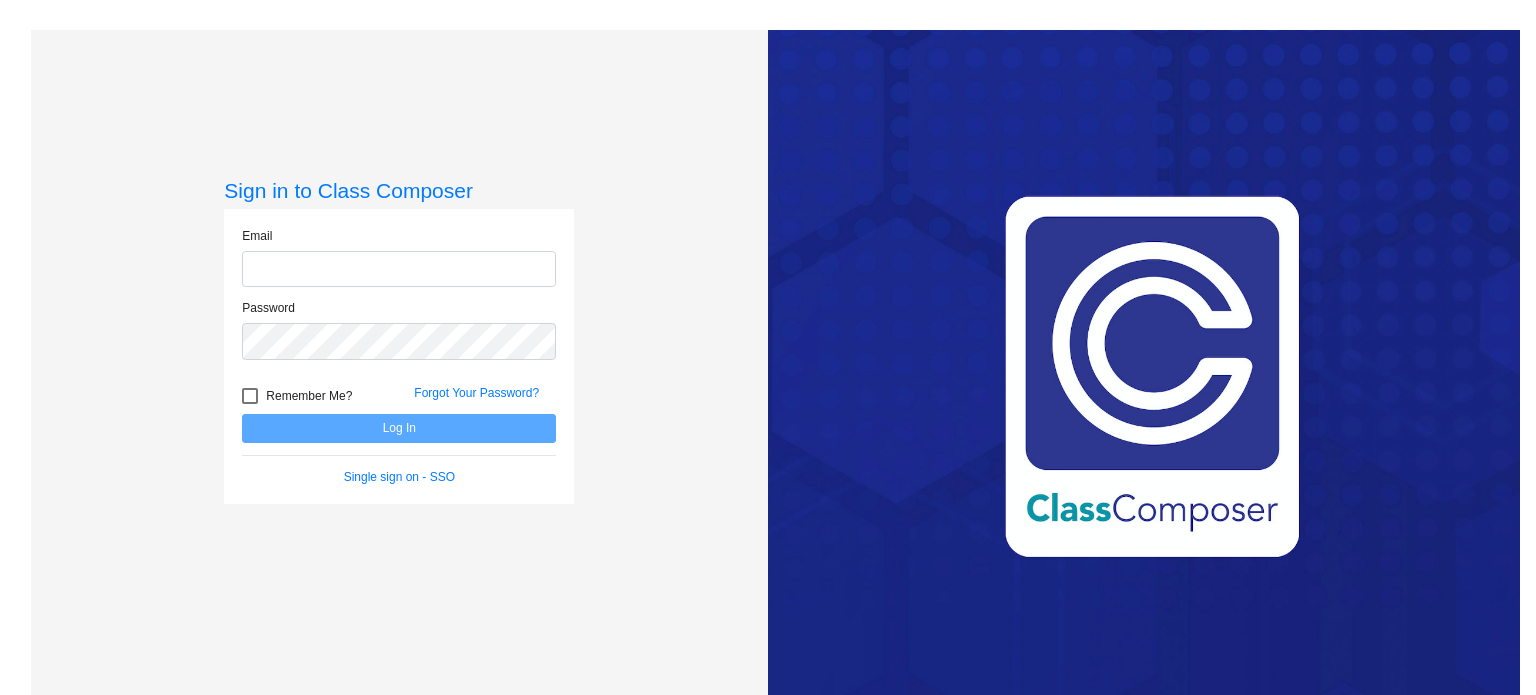 scroll, scrollTop: 0, scrollLeft: 0, axis: both 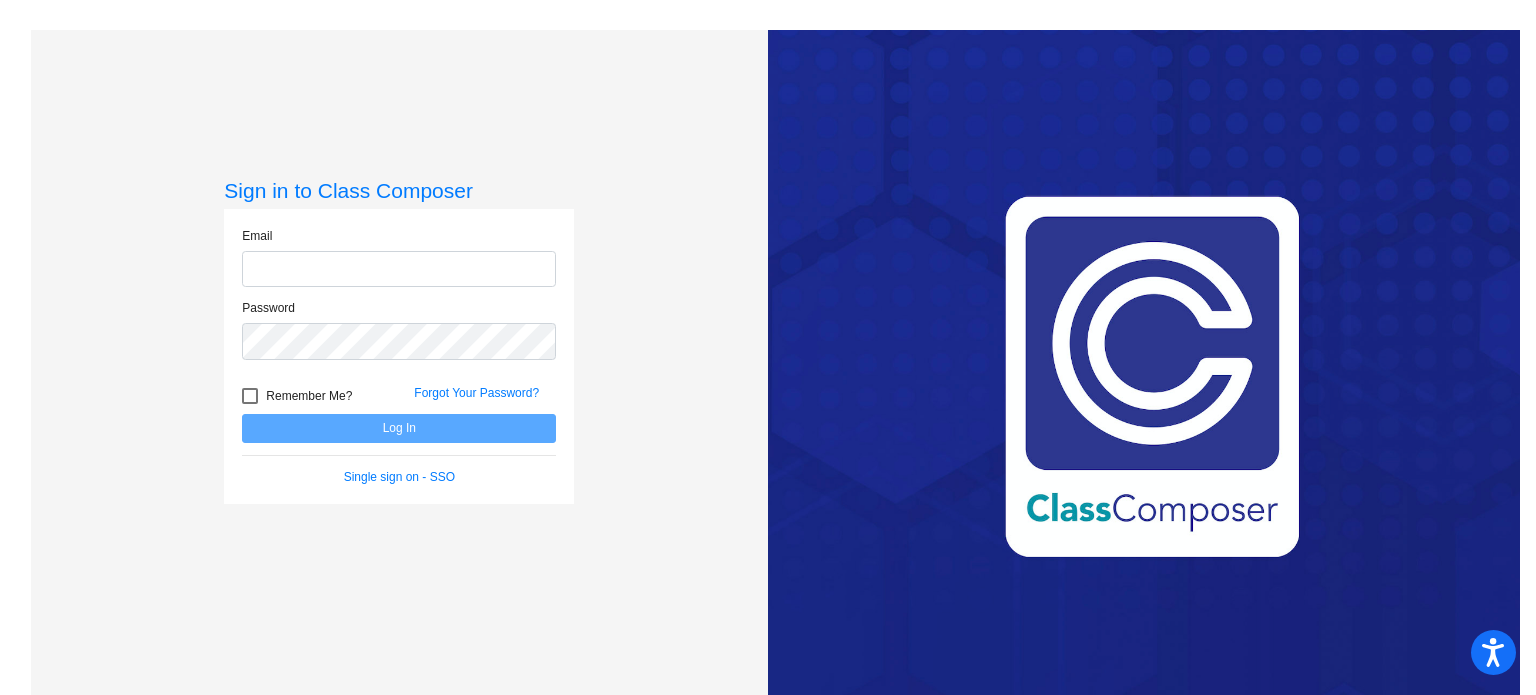 type on "[EMAIL_ADDRESS][DOMAIN_NAME]" 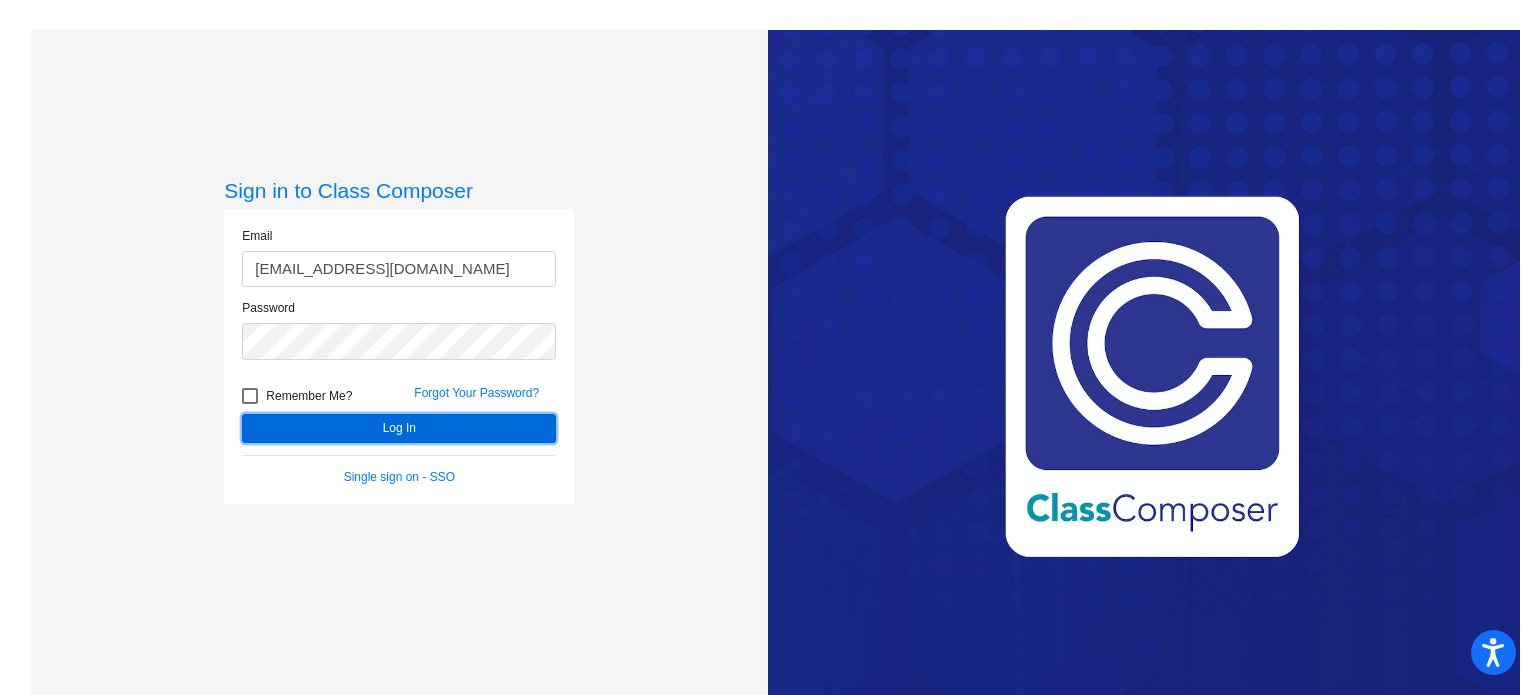 click on "Log In" 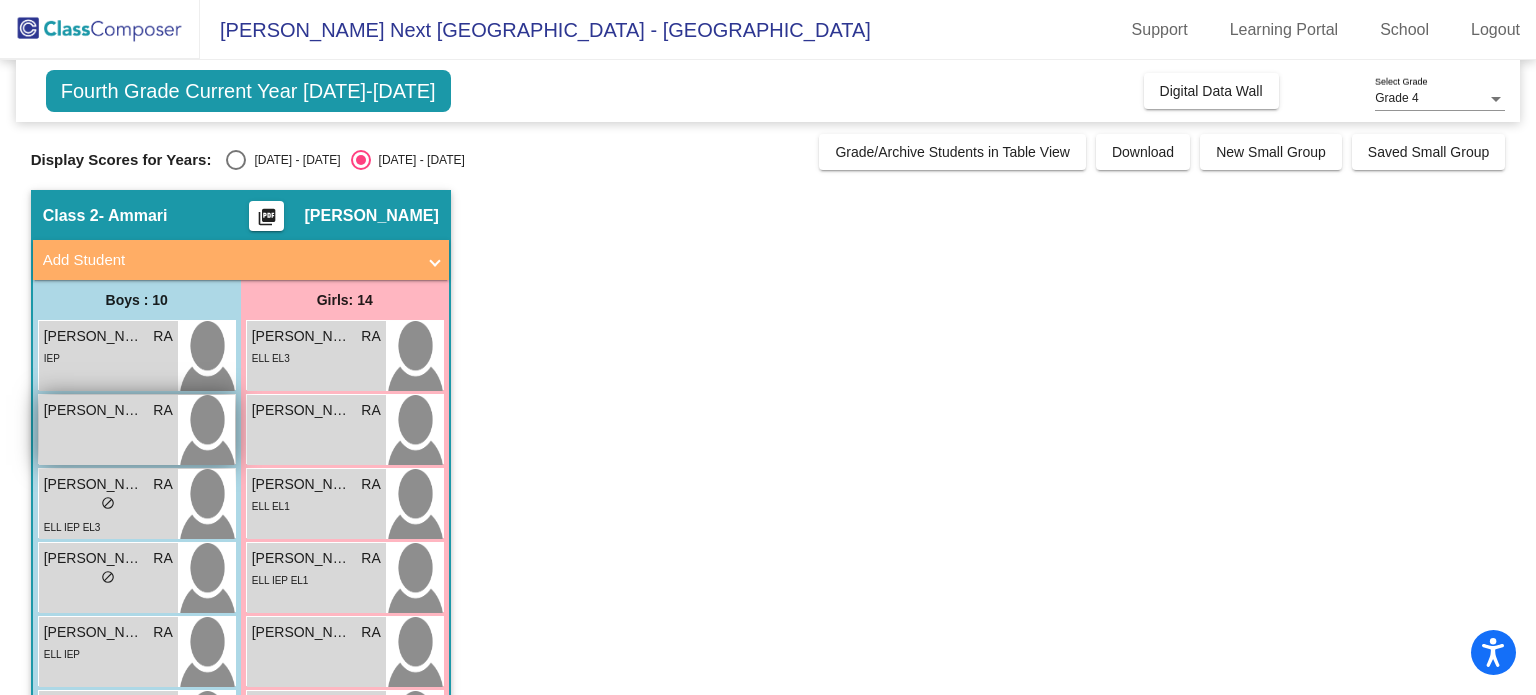 click on "[PERSON_NAME] RA lock do_not_disturb_alt" at bounding box center (108, 430) 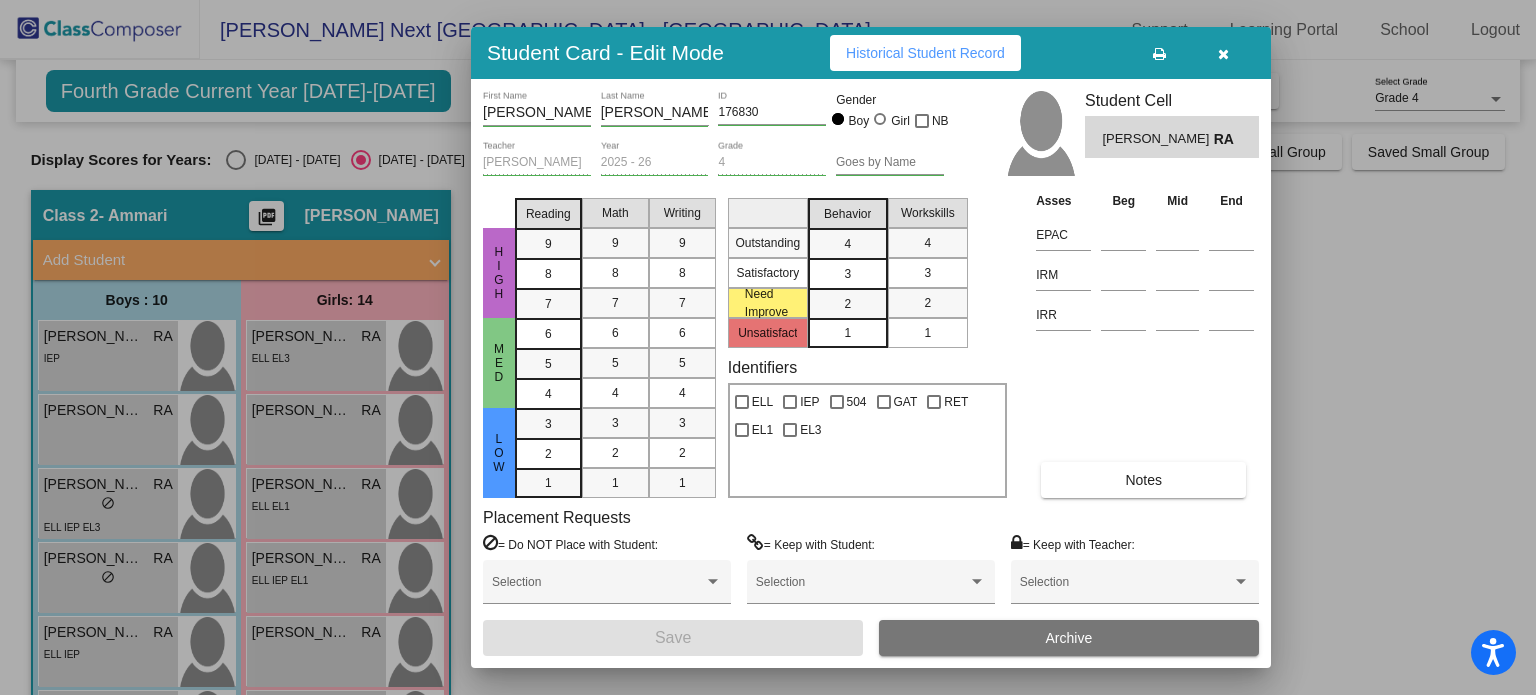 click at bounding box center [768, 347] 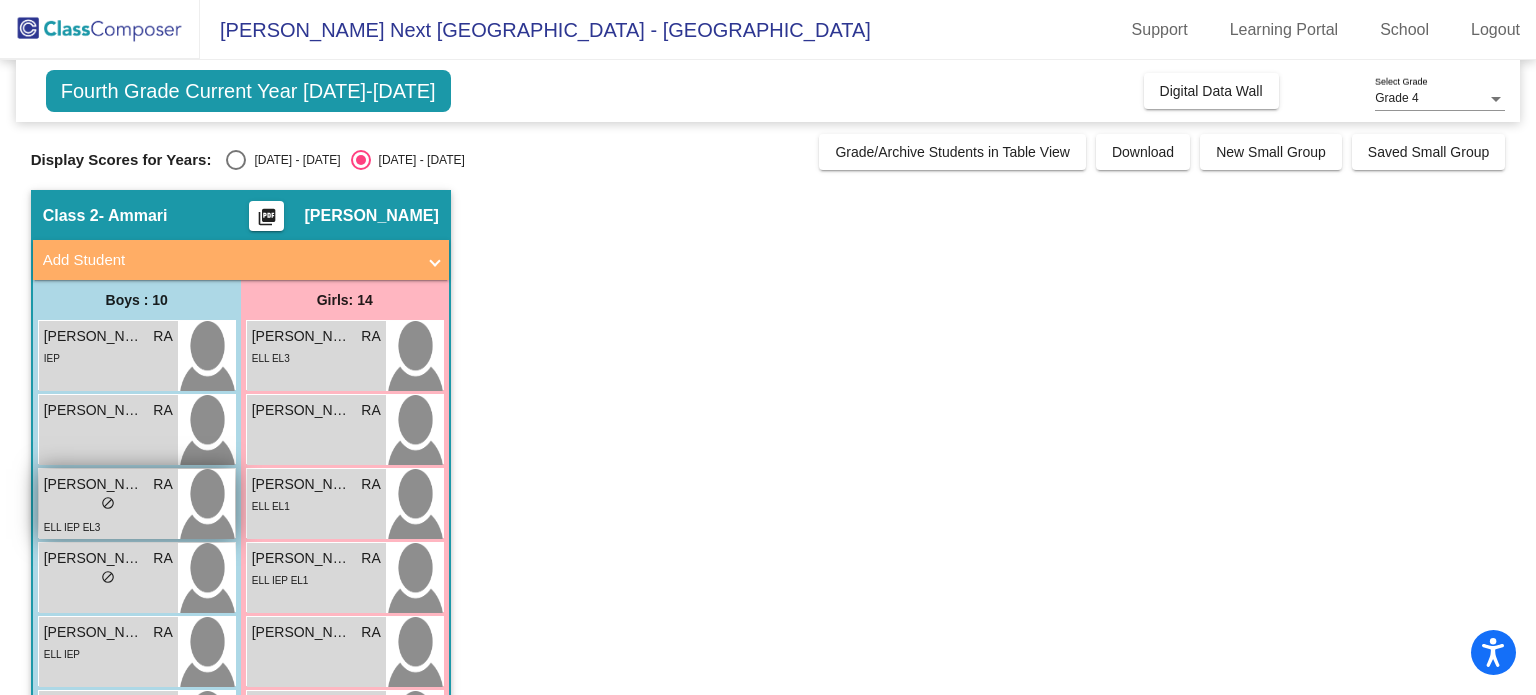 click on "lock do_not_disturb_alt" at bounding box center [108, 505] 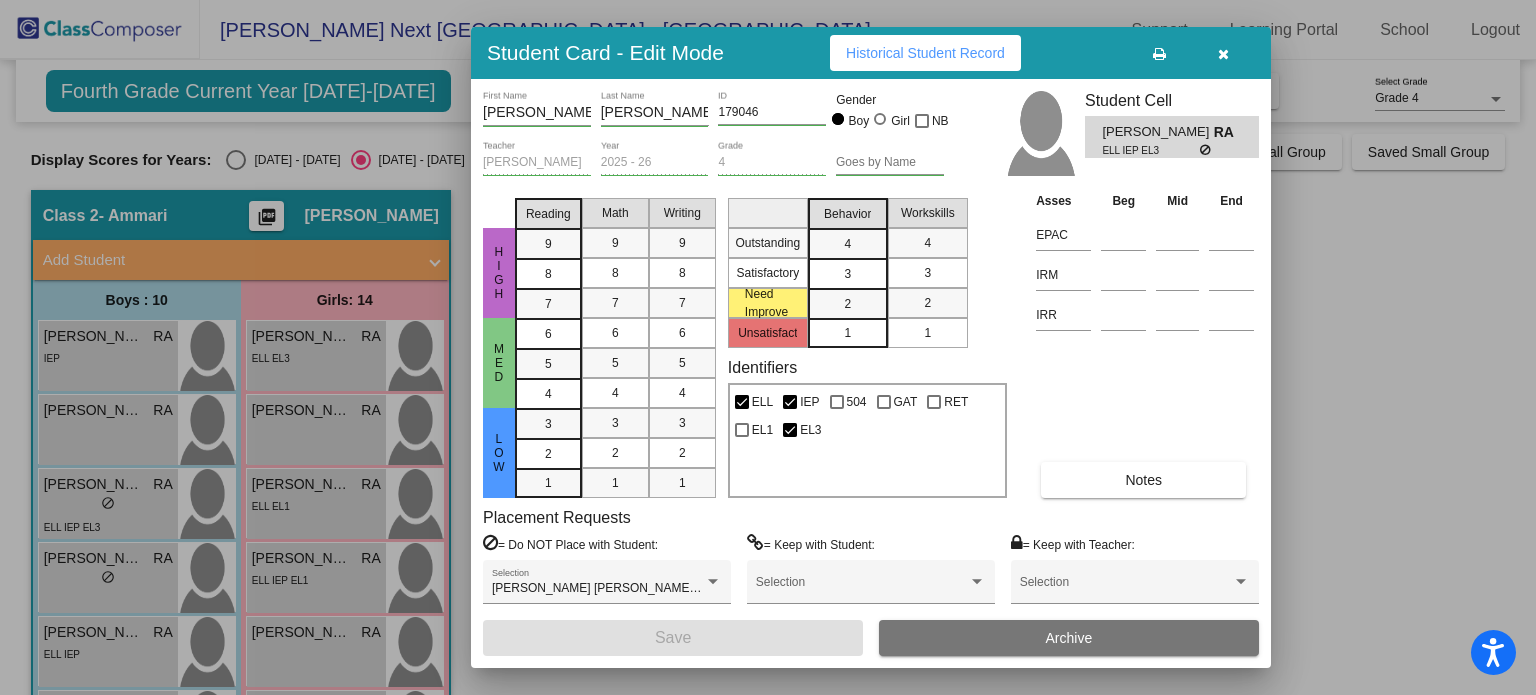 click at bounding box center (768, 347) 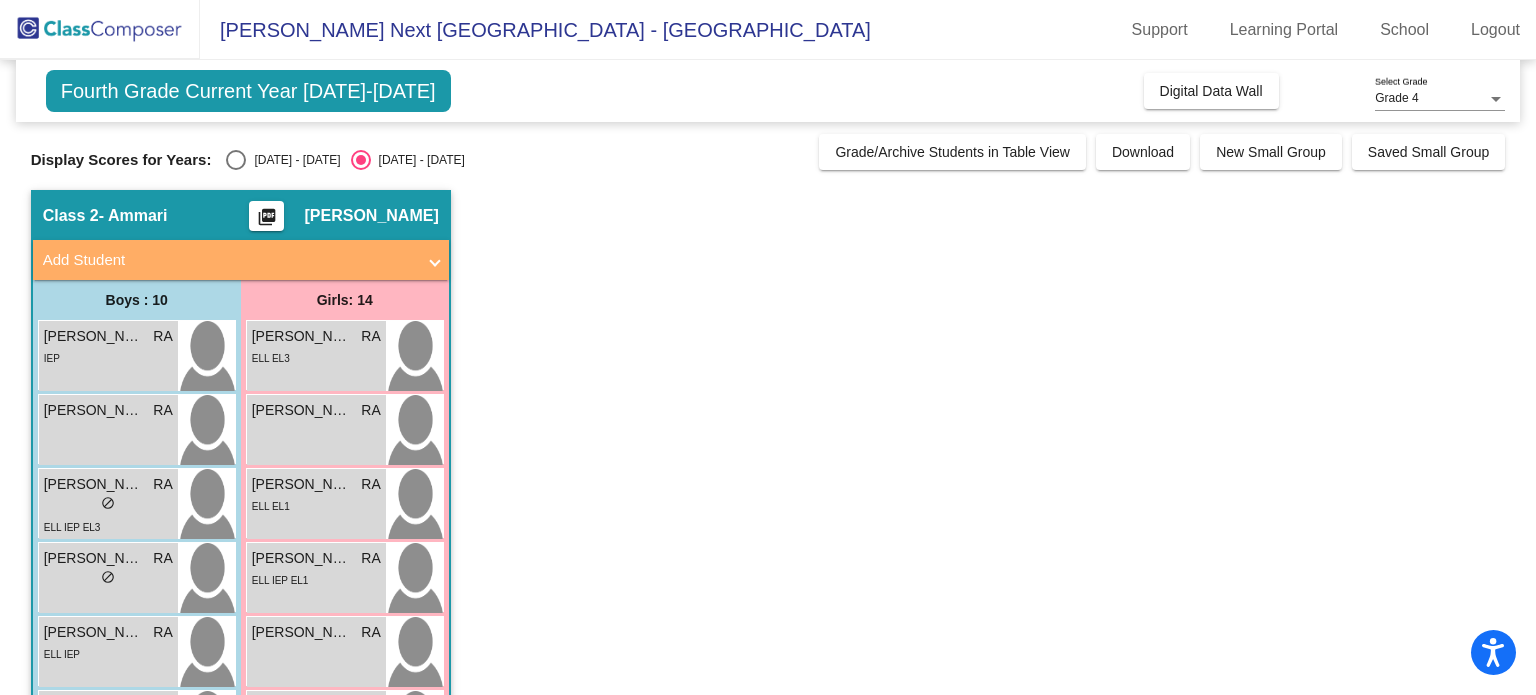 click on "lock do_not_disturb_alt" at bounding box center (108, 579) 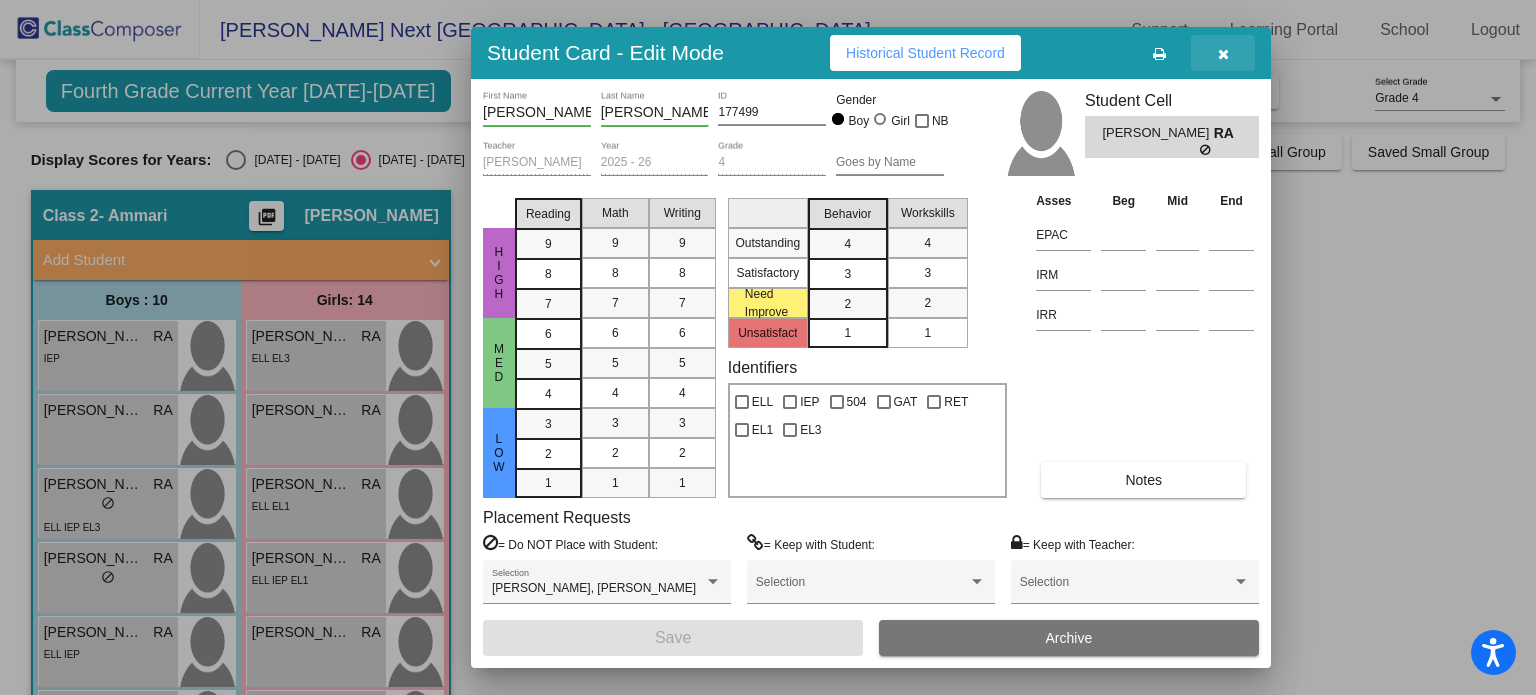 click at bounding box center [1223, 54] 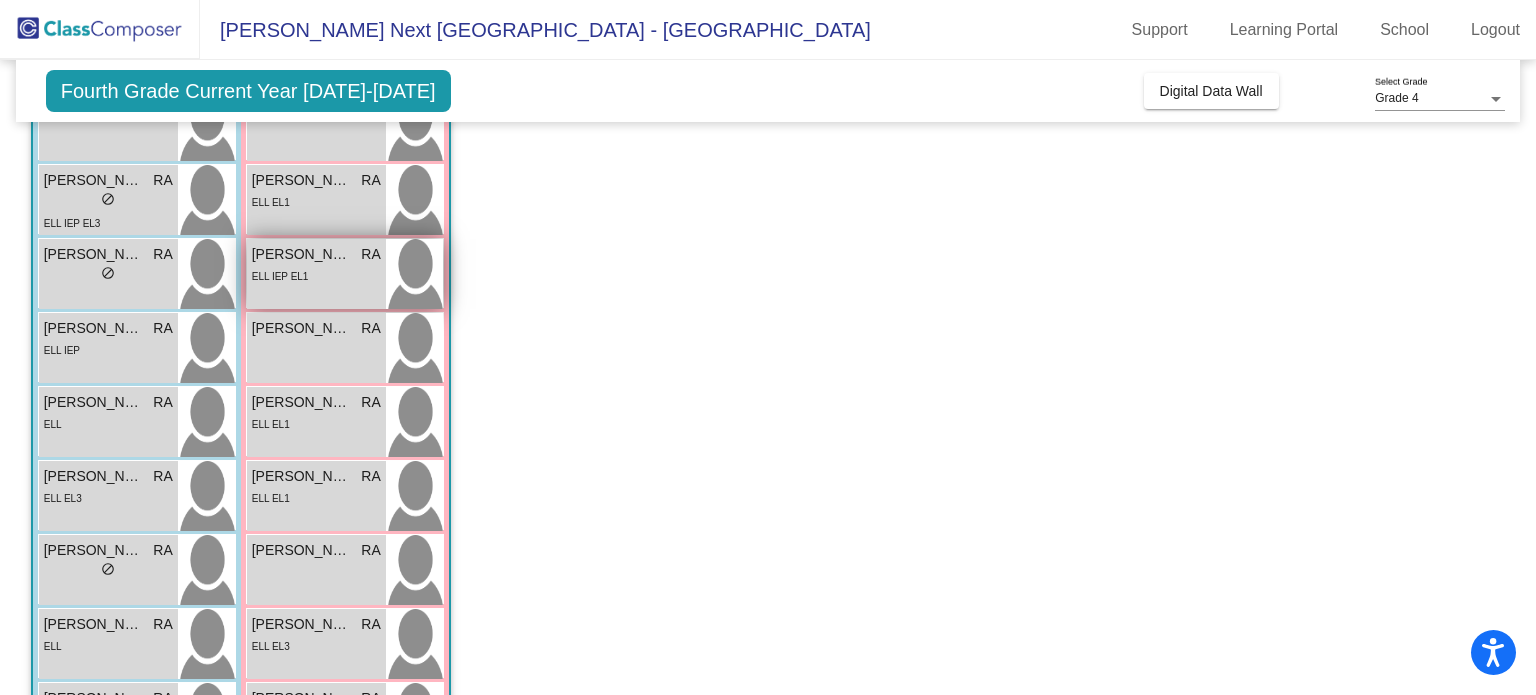 scroll, scrollTop: 304, scrollLeft: 0, axis: vertical 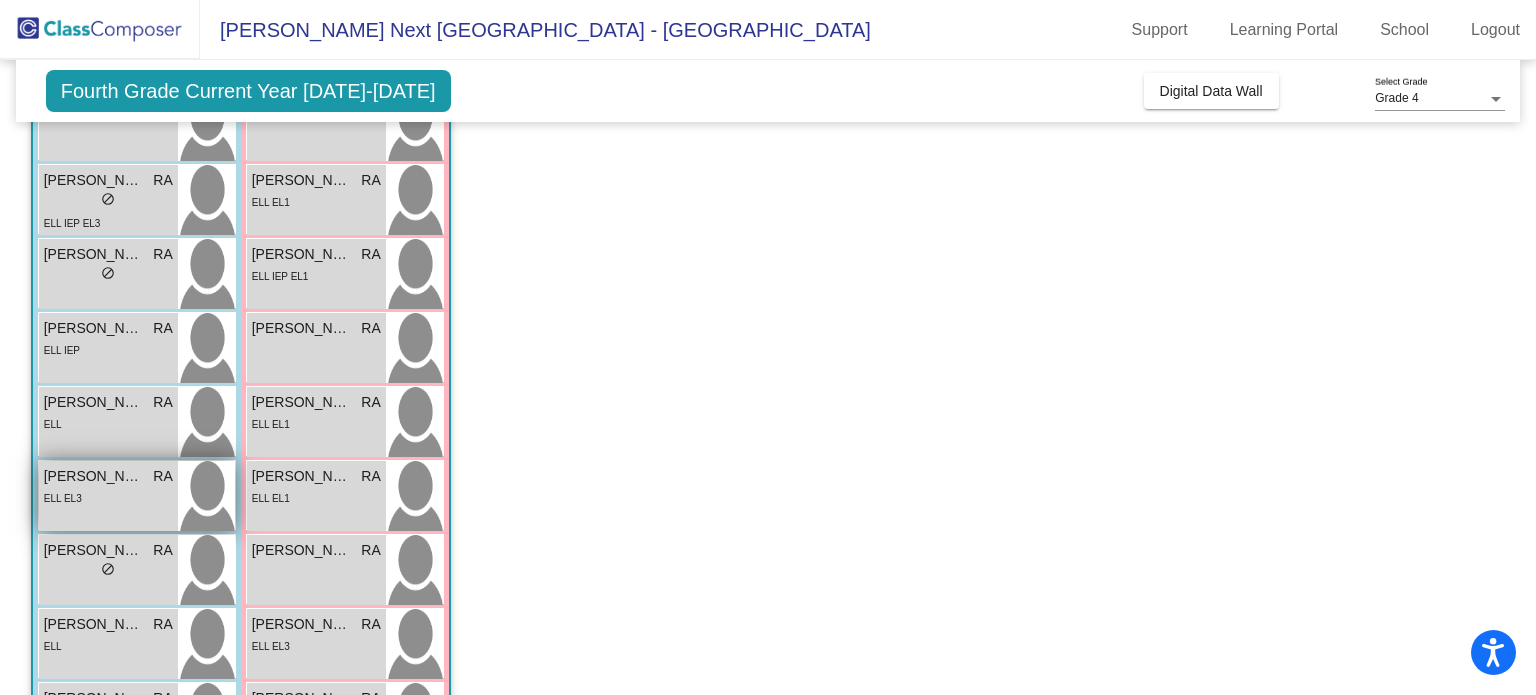 click on "ELL EL3" at bounding box center [108, 497] 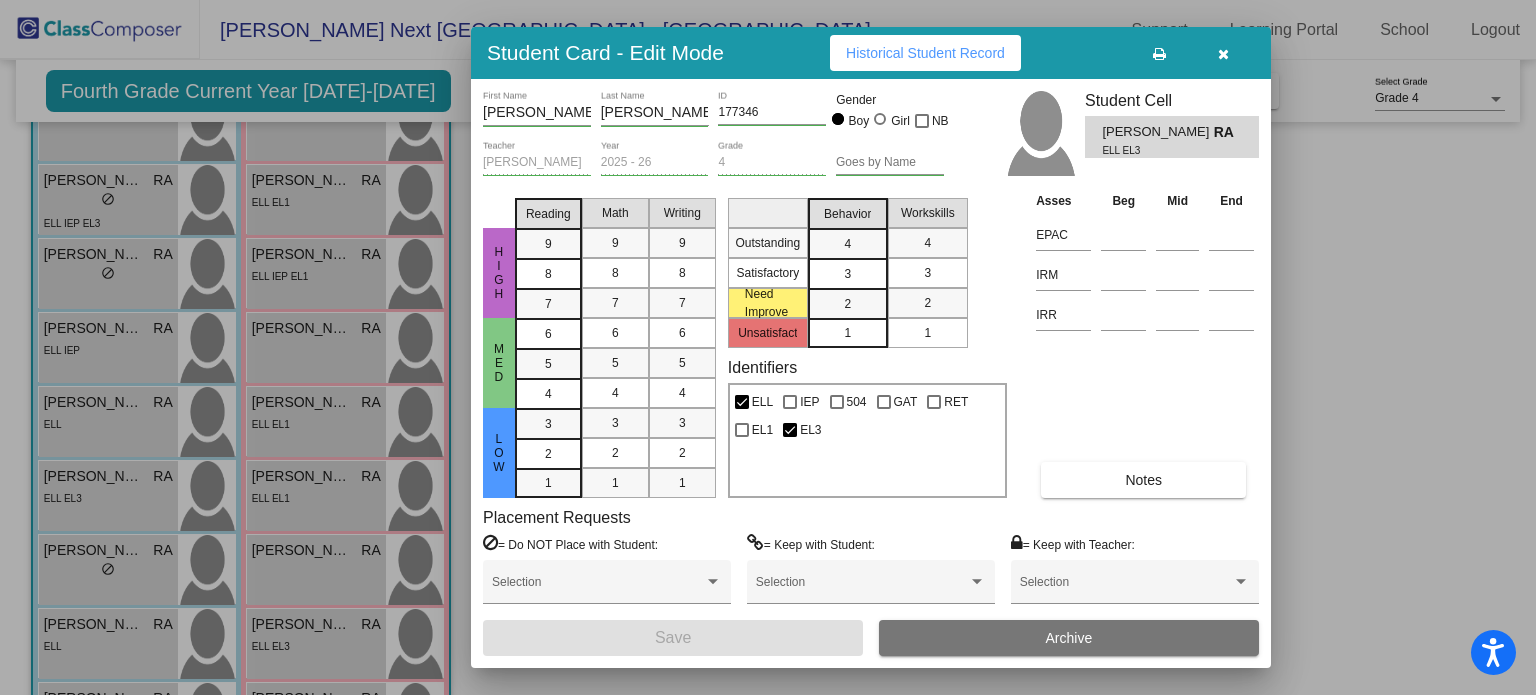 click at bounding box center (1223, 54) 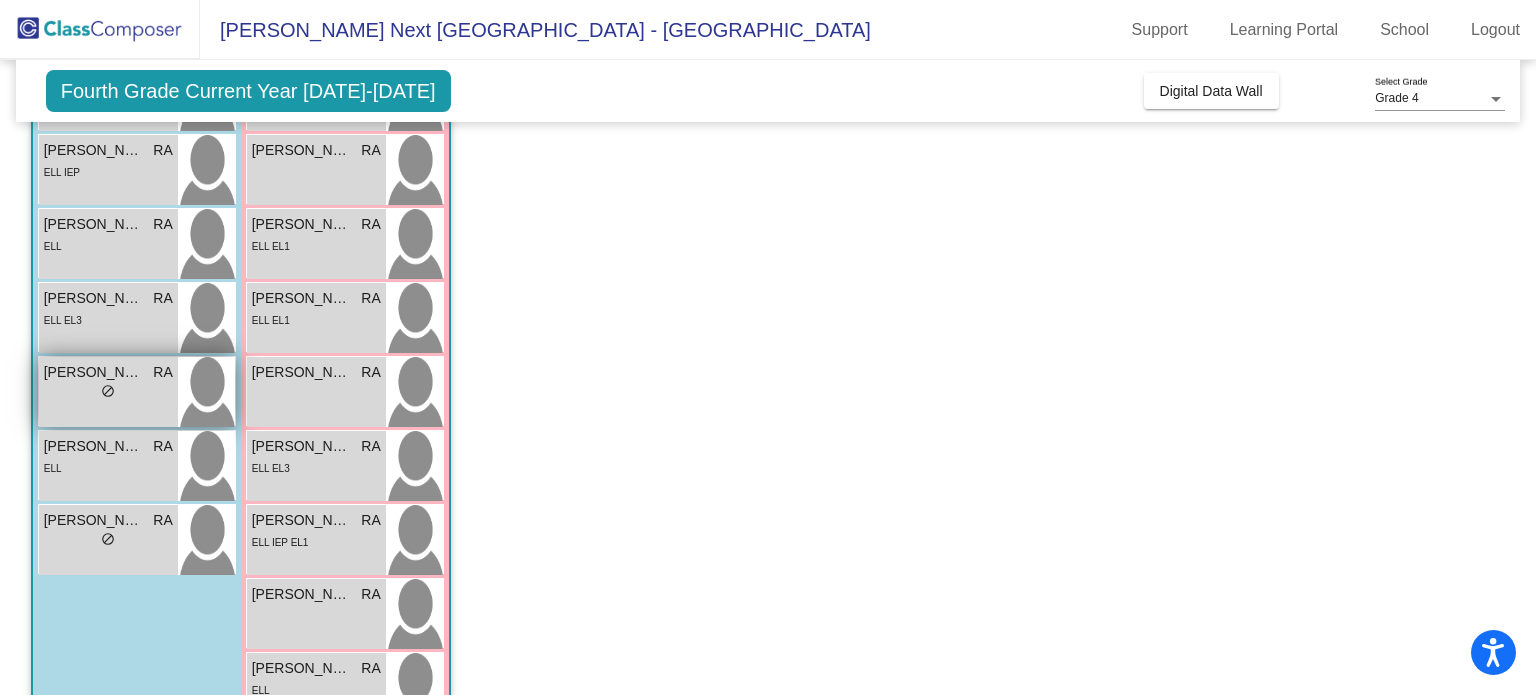 scroll, scrollTop: 516, scrollLeft: 0, axis: vertical 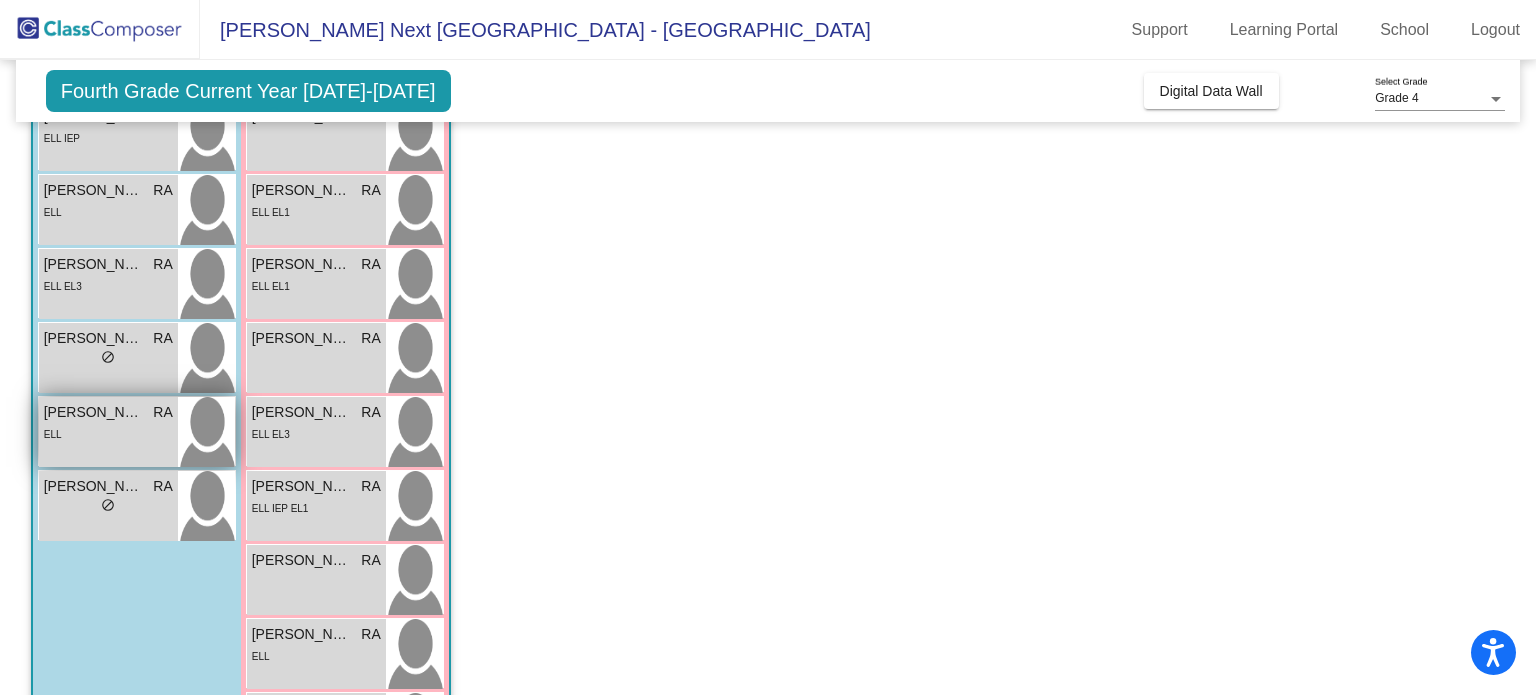 click on "[PERSON_NAME] RA lock do_not_disturb_alt ELL" at bounding box center [108, 432] 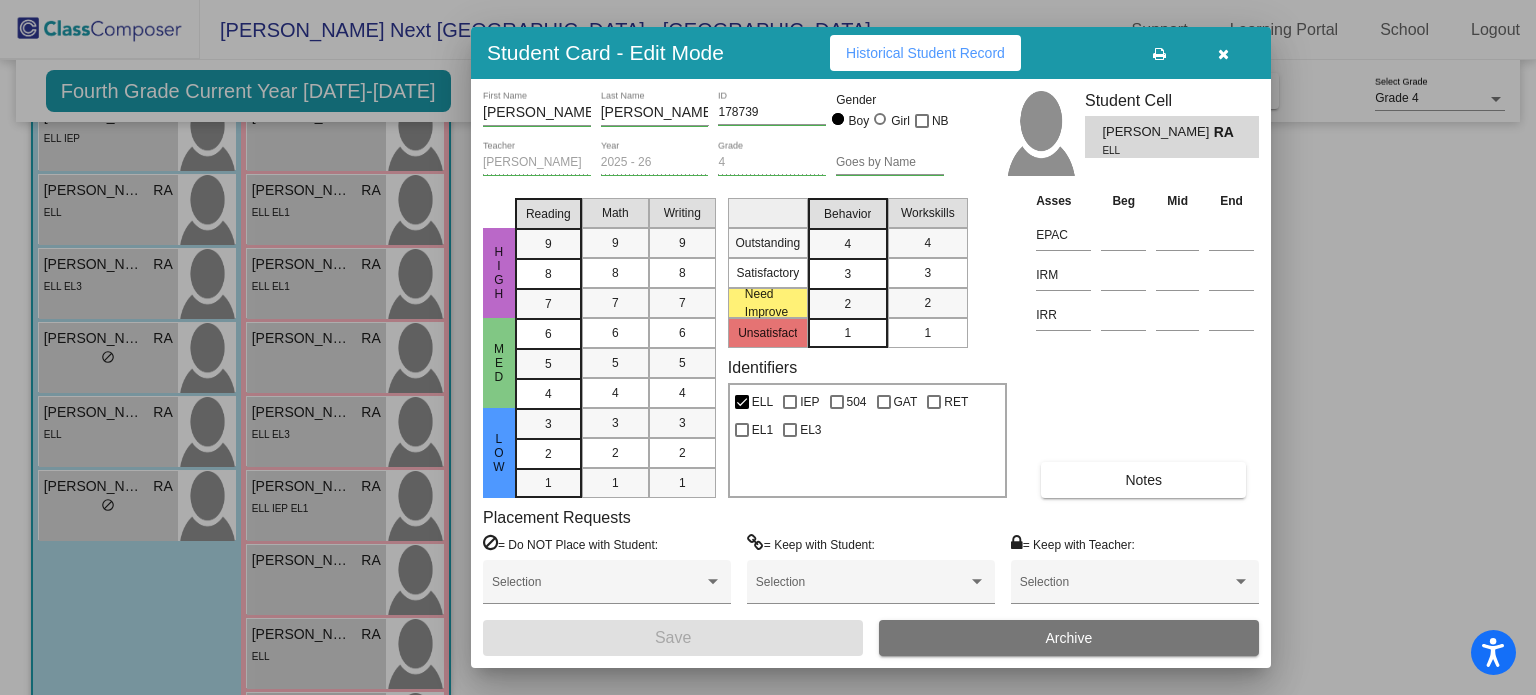click at bounding box center (768, 347) 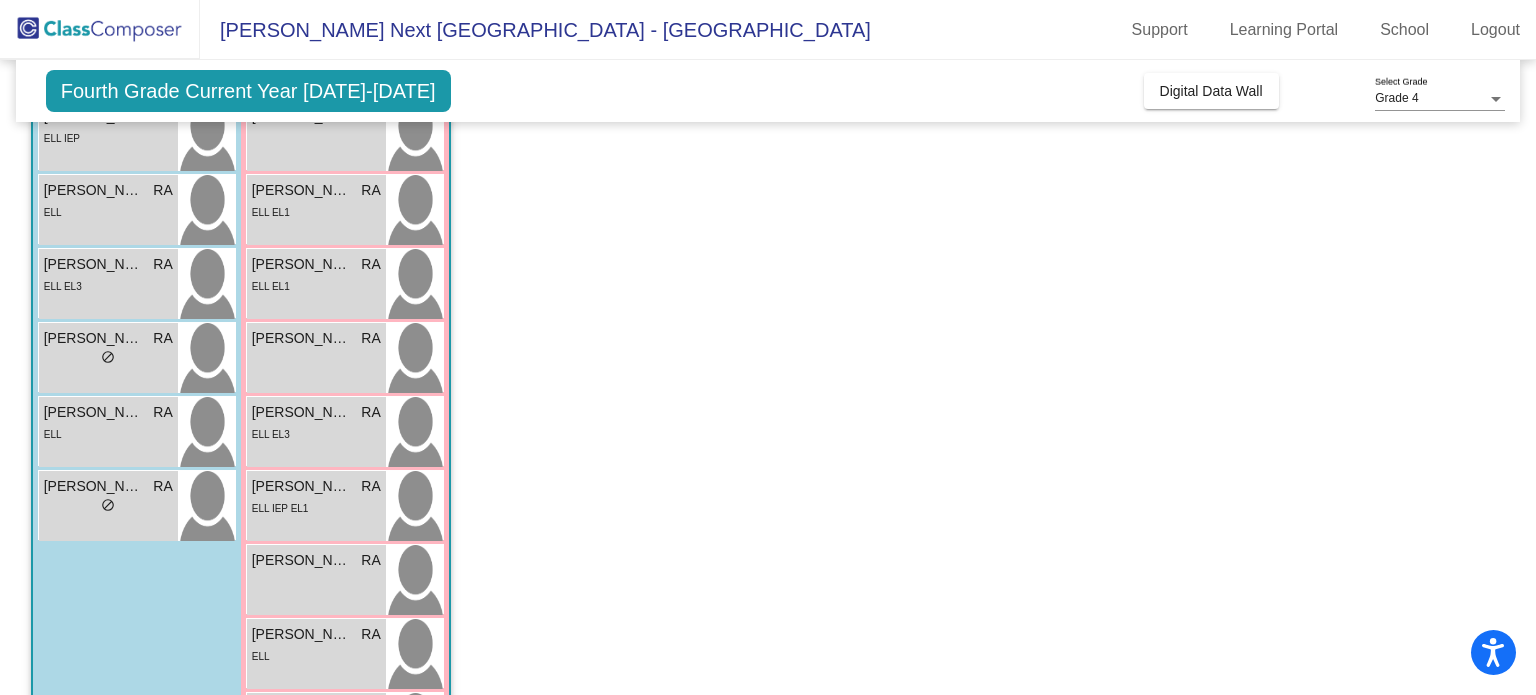click on "lock do_not_disturb_alt" at bounding box center (108, 507) 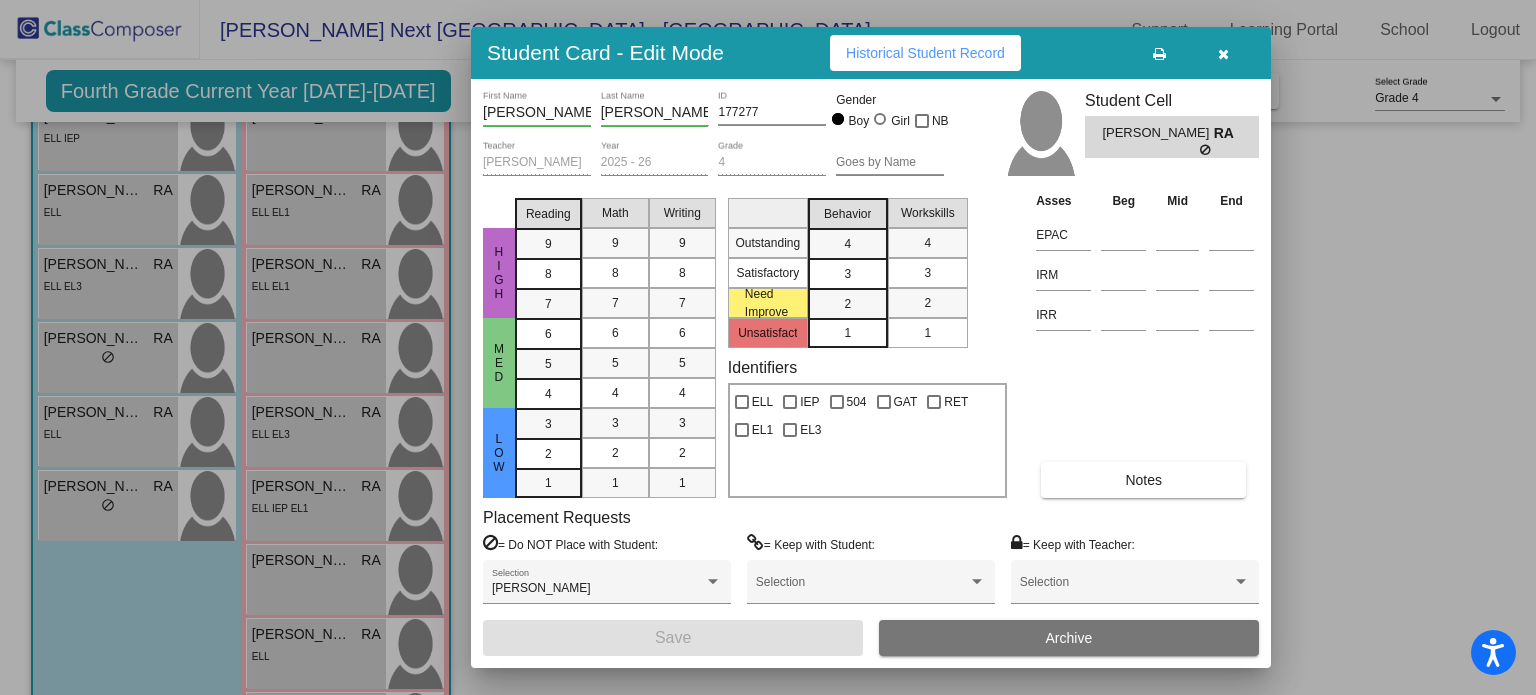 click at bounding box center (1223, 54) 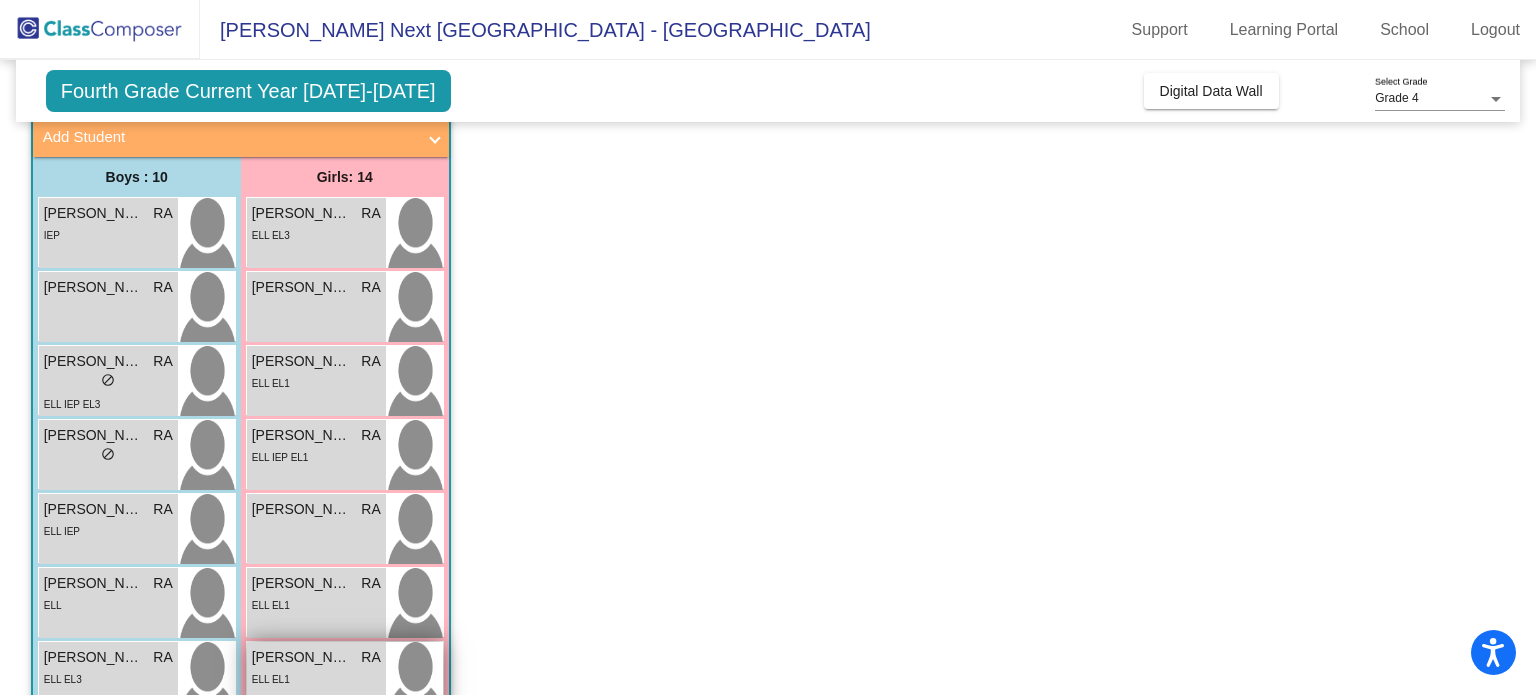 scroll, scrollTop: 122, scrollLeft: 0, axis: vertical 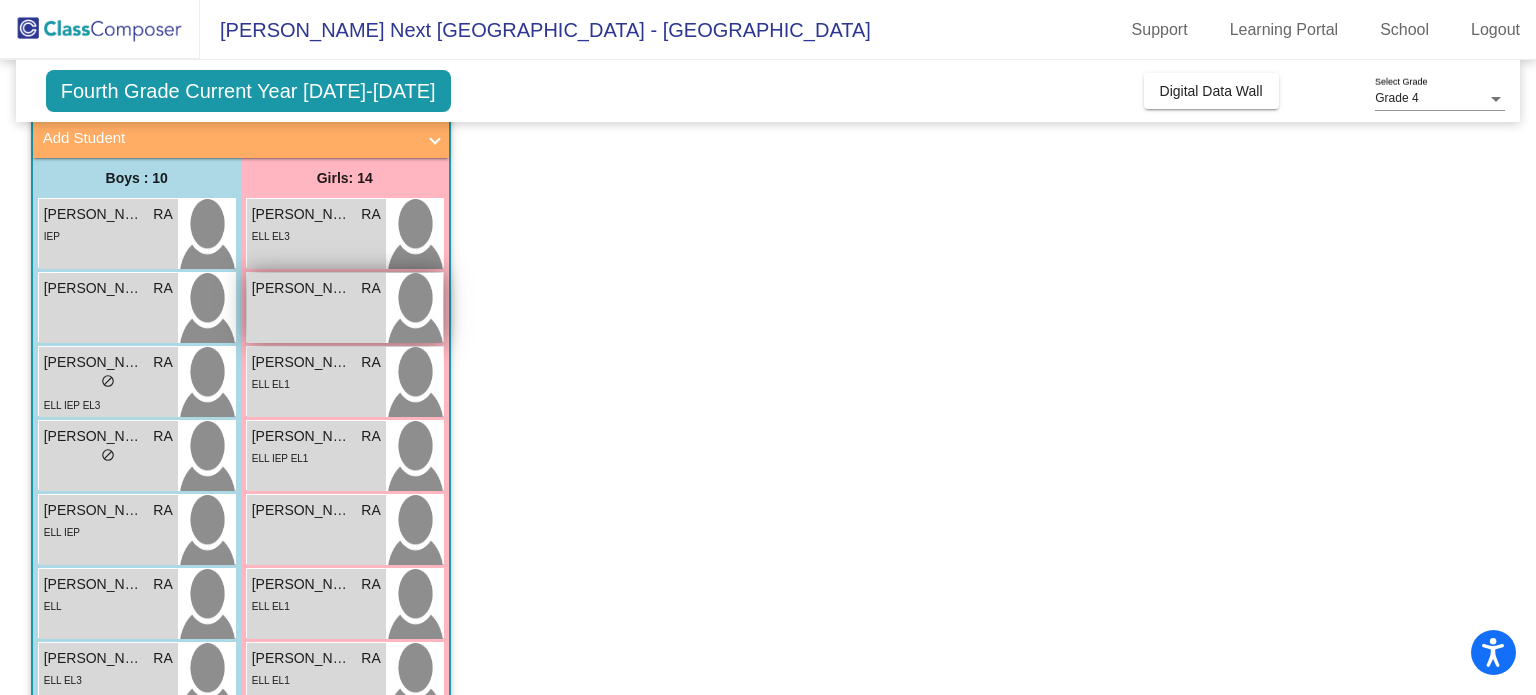 click on "[PERSON_NAME] RA lock do_not_disturb_alt" at bounding box center [316, 308] 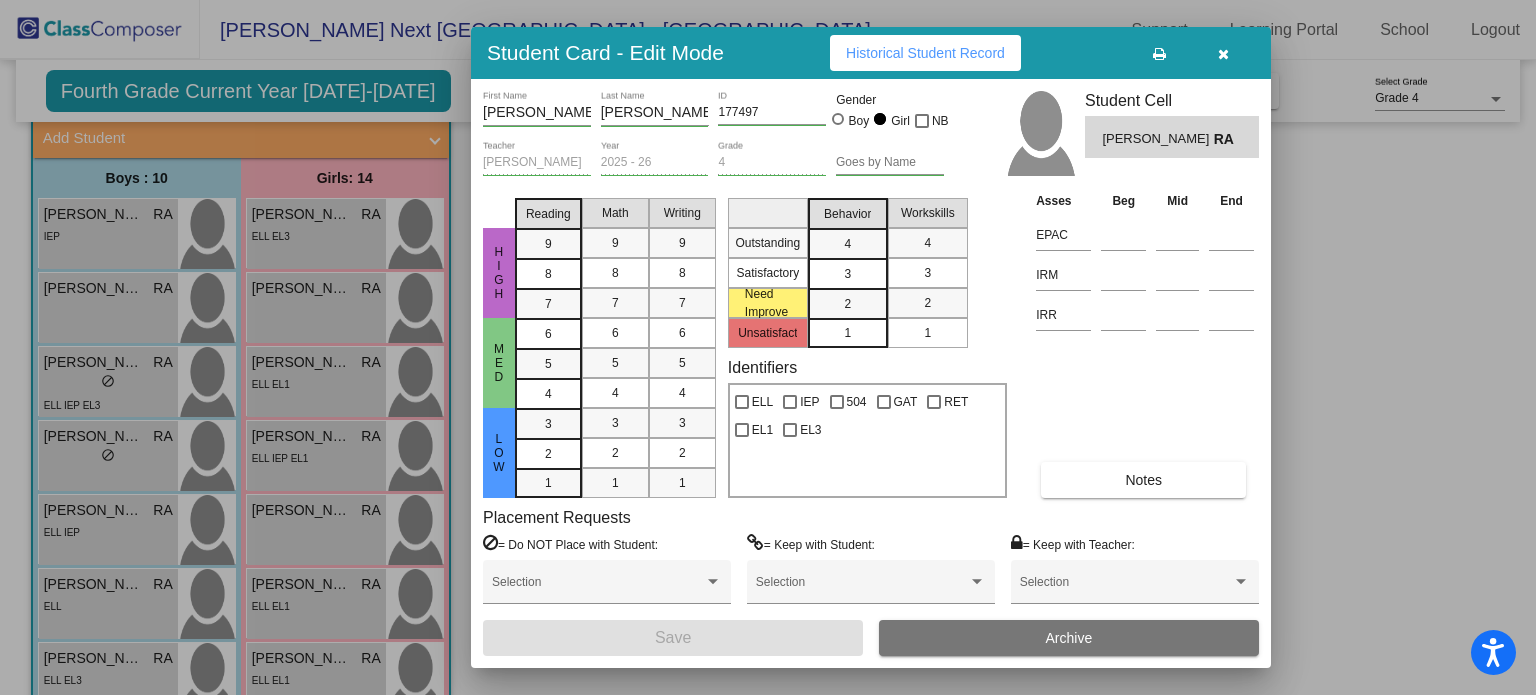 click at bounding box center [768, 347] 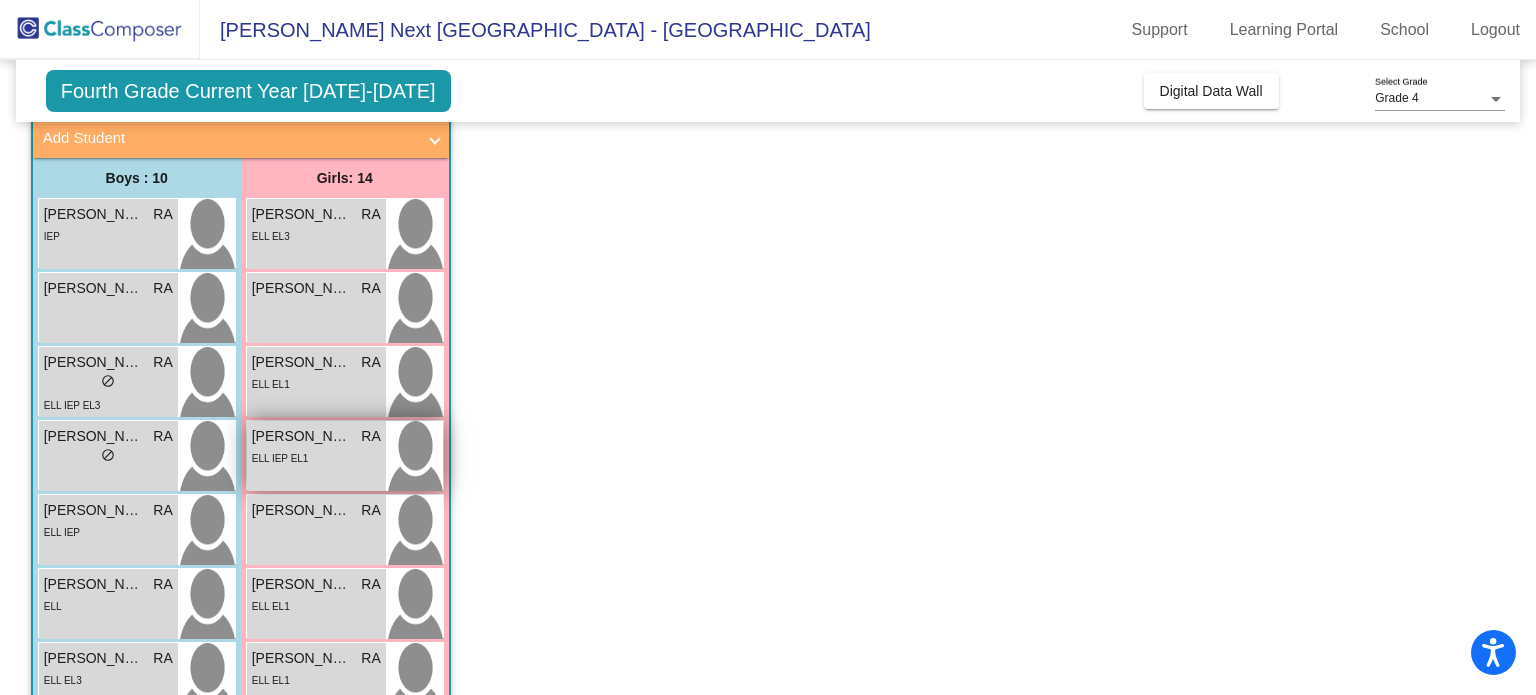 click on "ELL IEP EL1" at bounding box center (316, 457) 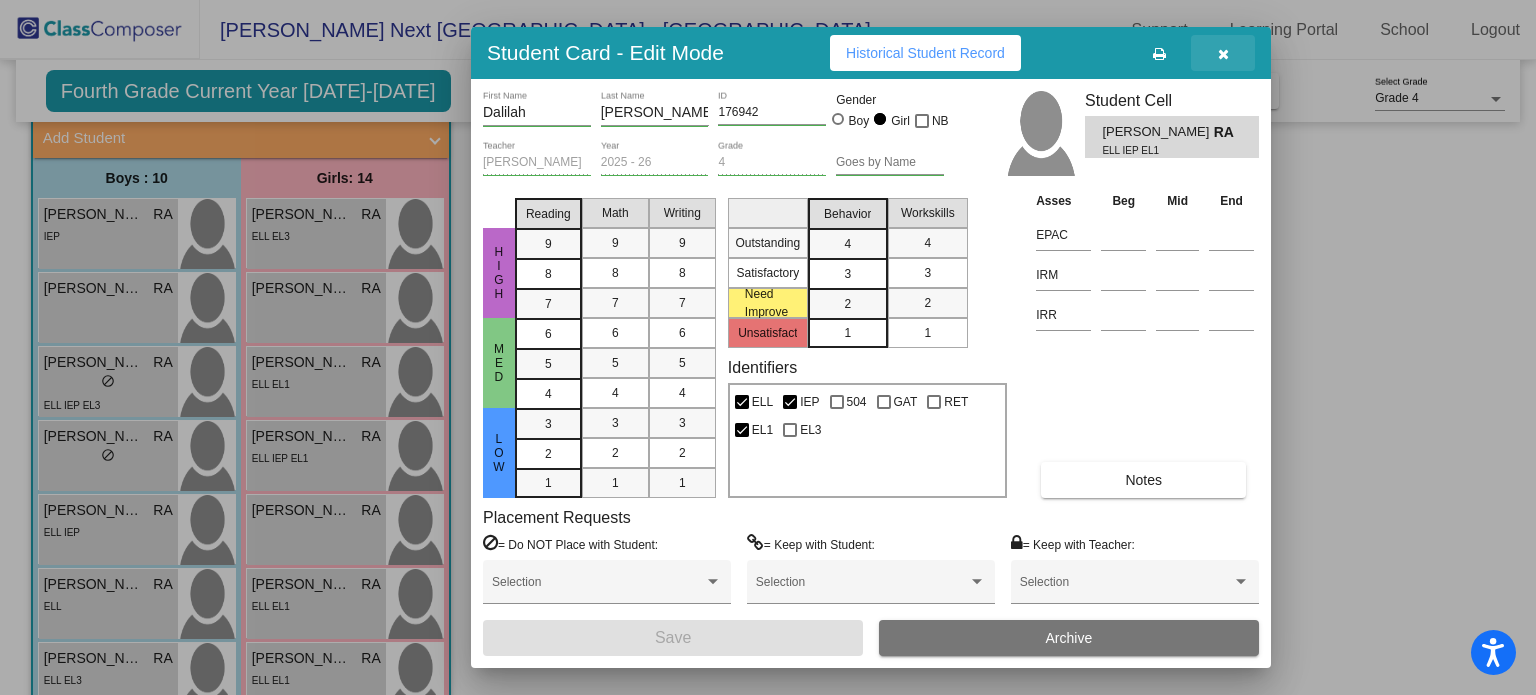 click at bounding box center (1223, 54) 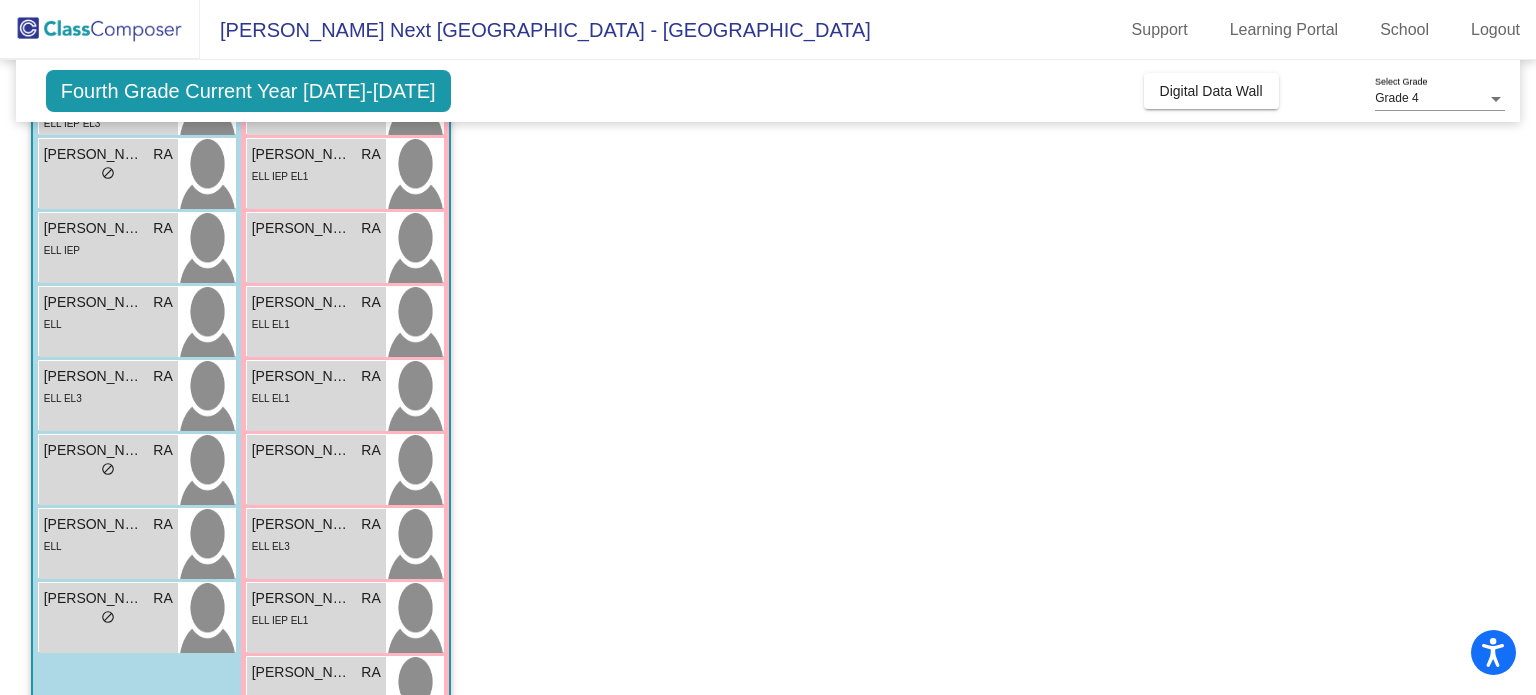 scroll, scrollTop: 404, scrollLeft: 0, axis: vertical 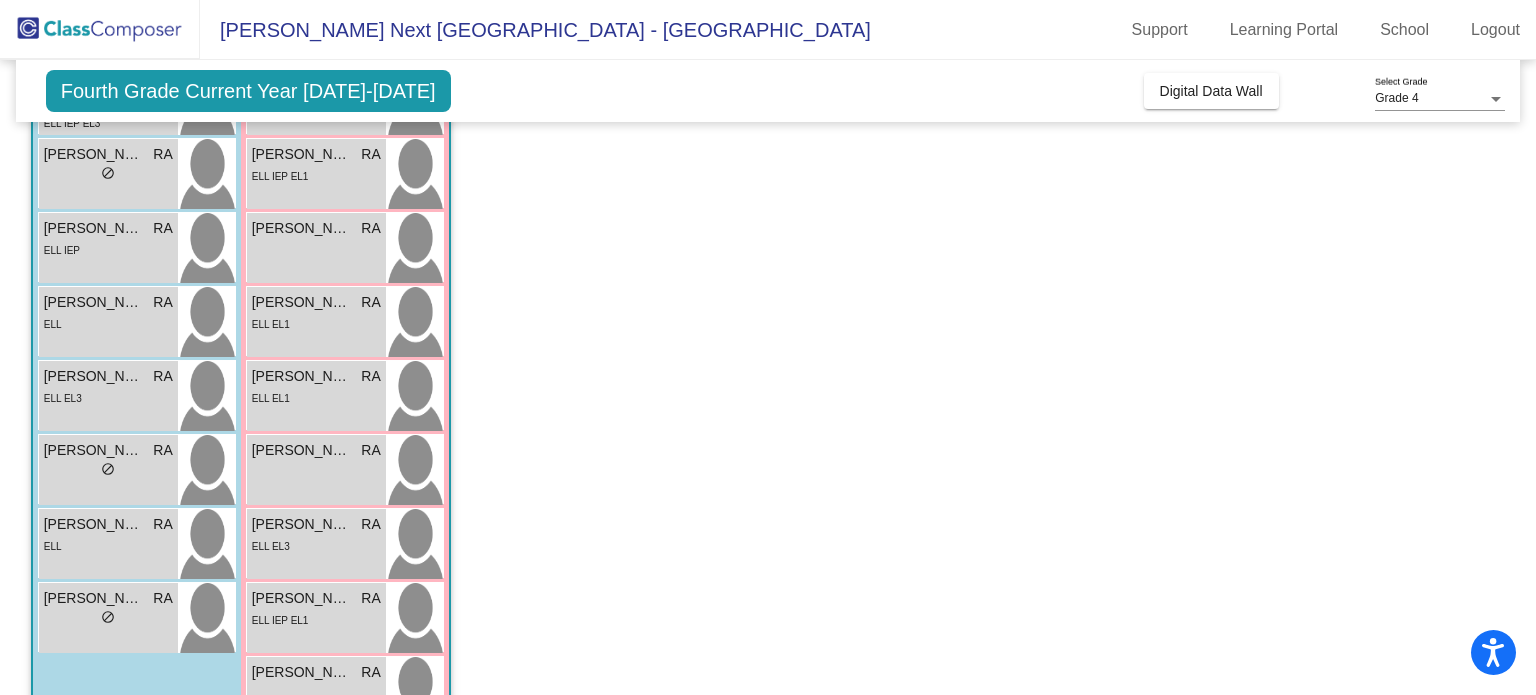 click on "Class 2   - Ammari   picture_as_pdf [PERSON_NAME]  Add Student  First Name Last Name Student Id  (Recommended)   Boy   Girl   [DEMOGRAPHIC_DATA] Add Close  Boys : 10  [PERSON_NAME] RA lock do_not_disturb_alt IEP [PERSON_NAME] RA lock do_not_disturb_alt [PERSON_NAME] RA lock do_not_disturb_alt ELL IEP EL3 [PERSON_NAME] RA lock do_not_disturb_alt [PERSON_NAME] RA lock do_not_disturb_alt ELL IEP [PERSON_NAME] RA lock do_not_disturb_alt ELL [PERSON_NAME]  [PERSON_NAME] lock do_not_disturb_alt ELL EL3 [PERSON_NAME] lock do_not_disturb_alt [PERSON_NAME] RA lock do_not_disturb_alt [PERSON_NAME] [PERSON_NAME] lock do_not_disturb_alt Girls: 14 [PERSON_NAME] lock do_not_disturb_alt ELL EL3 [PERSON_NAME] RA lock do_not_disturb_alt [PERSON_NAME] [PERSON_NAME] lock do_not_disturb_alt ELL EL1 [PERSON_NAME] RA lock do_not_disturb_alt ELL IEP EL1 [PERSON_NAME] RA lock do_not_disturb_alt [PERSON_NAME] RA lock do_not_disturb_alt ELL EL1 [PERSON_NAME] RA lock do_not_disturb_alt ELL EL1 [PERSON_NAME] RA lock do_not_disturb_alt RA lock RA" 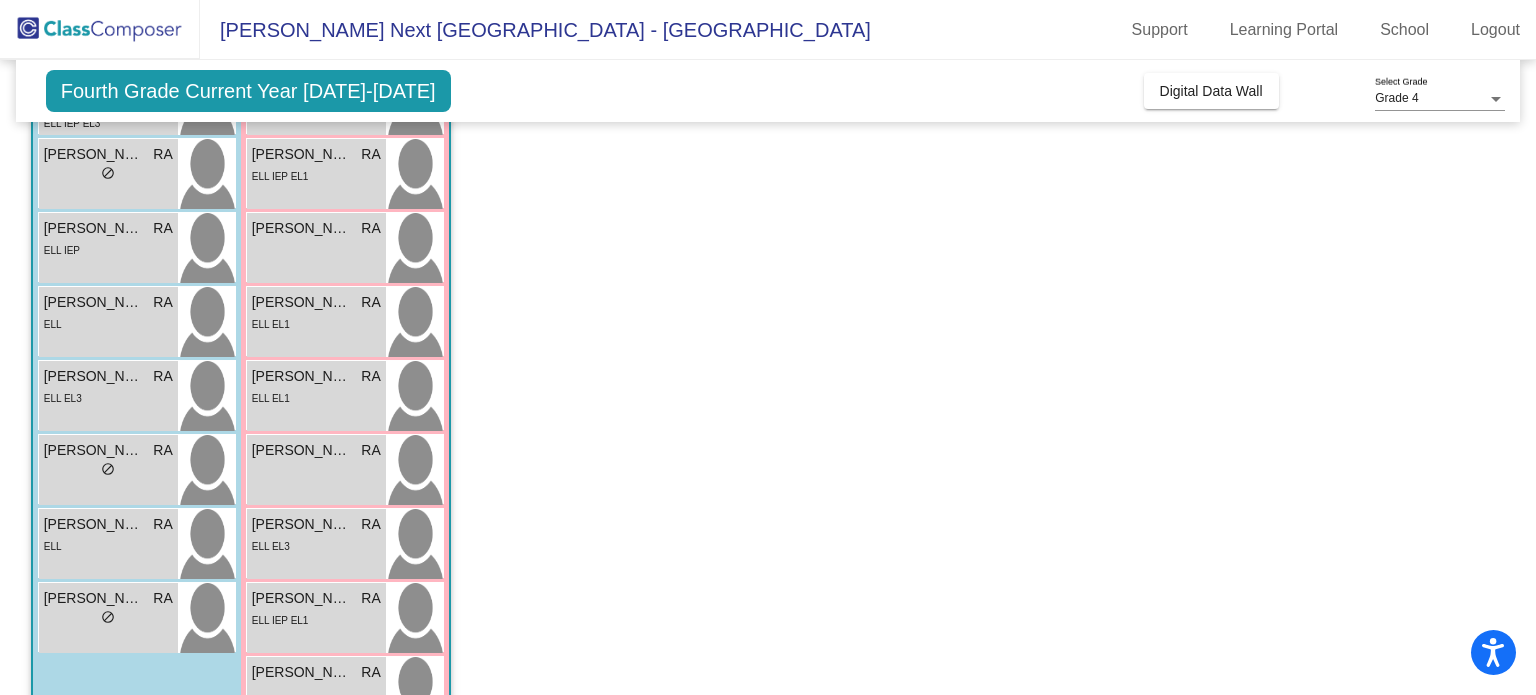 click on "Class 2   - Ammari   picture_as_pdf [PERSON_NAME]  Add Student  First Name Last Name Student Id  (Recommended)   Boy   Girl   [DEMOGRAPHIC_DATA] Add Close  Boys : 10  [PERSON_NAME] RA lock do_not_disturb_alt IEP [PERSON_NAME] RA lock do_not_disturb_alt [PERSON_NAME] RA lock do_not_disturb_alt ELL IEP EL3 [PERSON_NAME] RA lock do_not_disturb_alt [PERSON_NAME] RA lock do_not_disturb_alt ELL IEP [PERSON_NAME] RA lock do_not_disturb_alt ELL [PERSON_NAME]  [PERSON_NAME] lock do_not_disturb_alt ELL EL3 [PERSON_NAME] lock do_not_disturb_alt [PERSON_NAME] RA lock do_not_disturb_alt [PERSON_NAME] [PERSON_NAME] lock do_not_disturb_alt Girls: 14 [PERSON_NAME] lock do_not_disturb_alt ELL EL3 [PERSON_NAME] RA lock do_not_disturb_alt [PERSON_NAME] [PERSON_NAME] lock do_not_disturb_alt ELL EL1 [PERSON_NAME] RA lock do_not_disturb_alt ELL IEP EL1 [PERSON_NAME] RA lock do_not_disturb_alt [PERSON_NAME] RA lock do_not_disturb_alt ELL EL1 [PERSON_NAME] RA lock do_not_disturb_alt ELL EL1 [PERSON_NAME] RA lock do_not_disturb_alt RA lock RA" 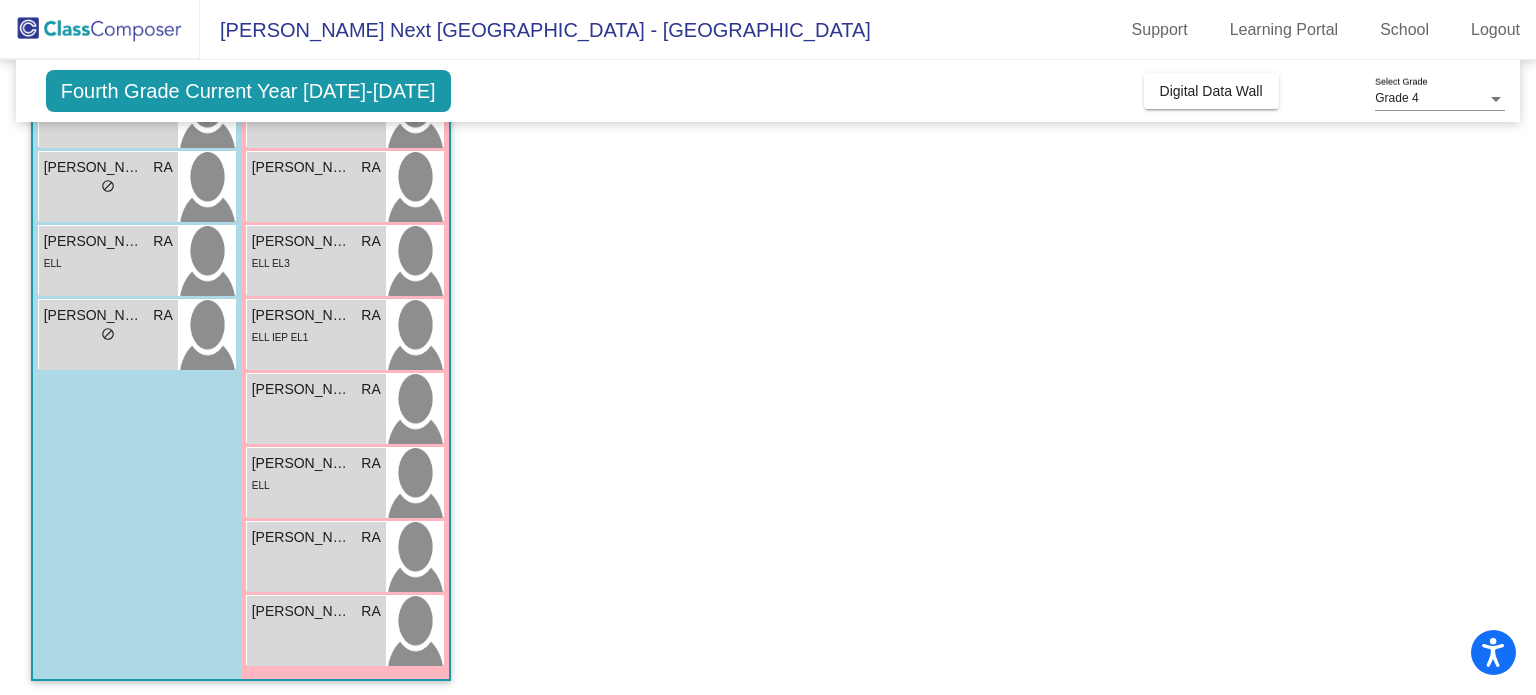 scroll, scrollTop: 692, scrollLeft: 0, axis: vertical 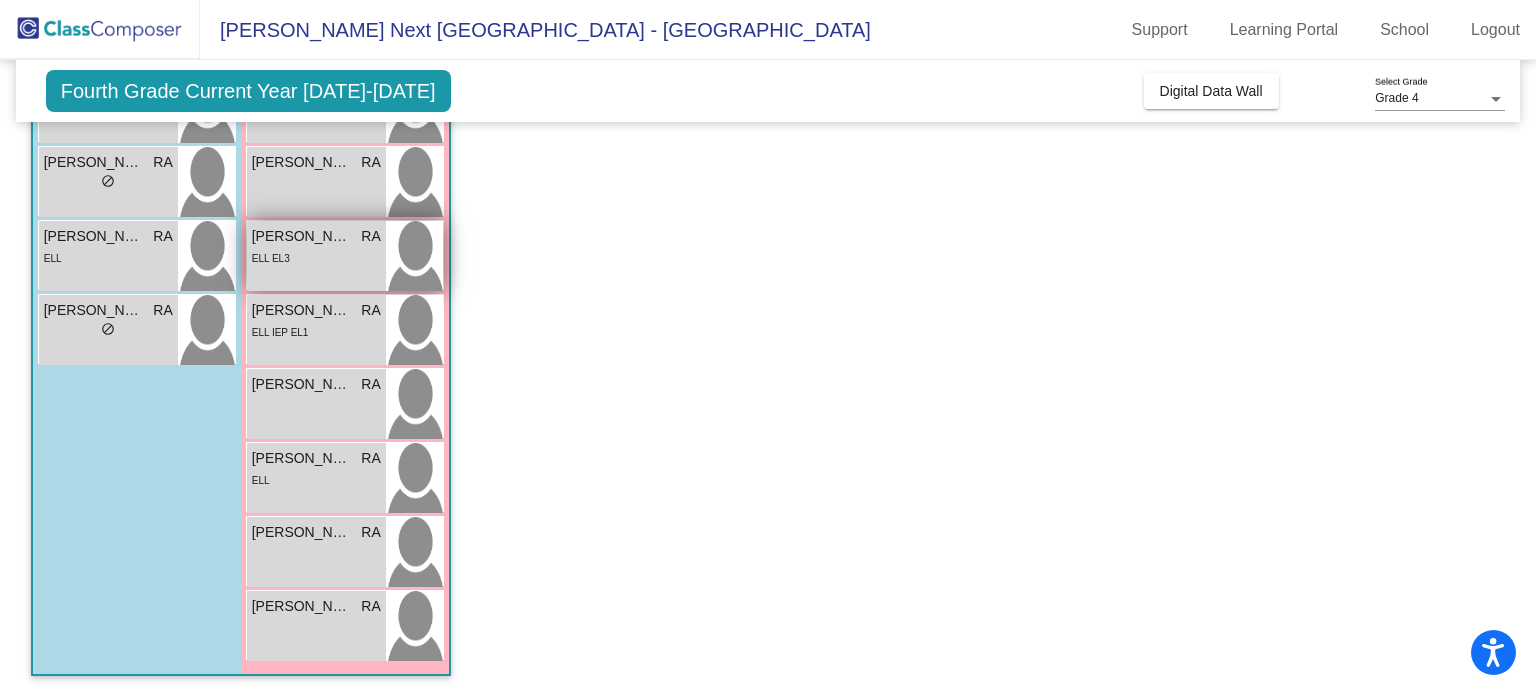 click on "ELL EL3" at bounding box center (316, 257) 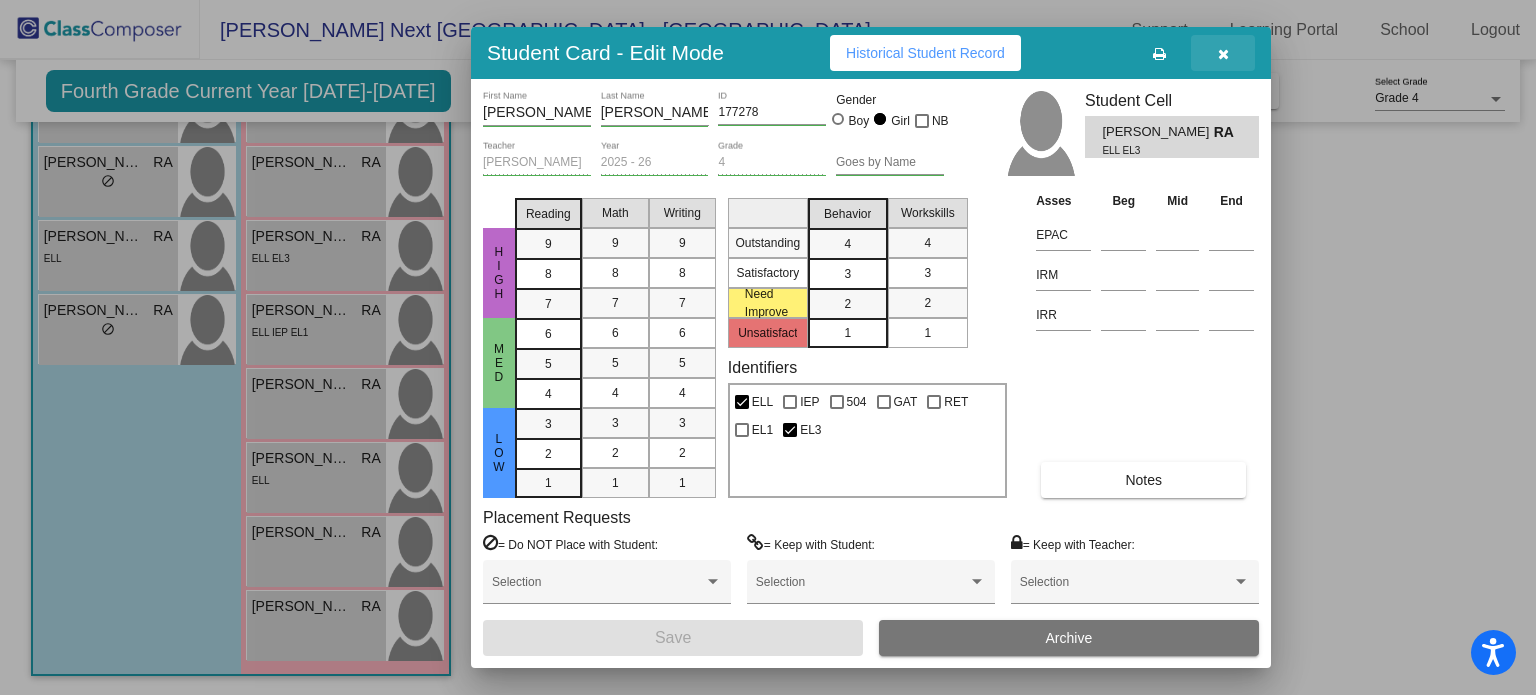 click at bounding box center [1223, 54] 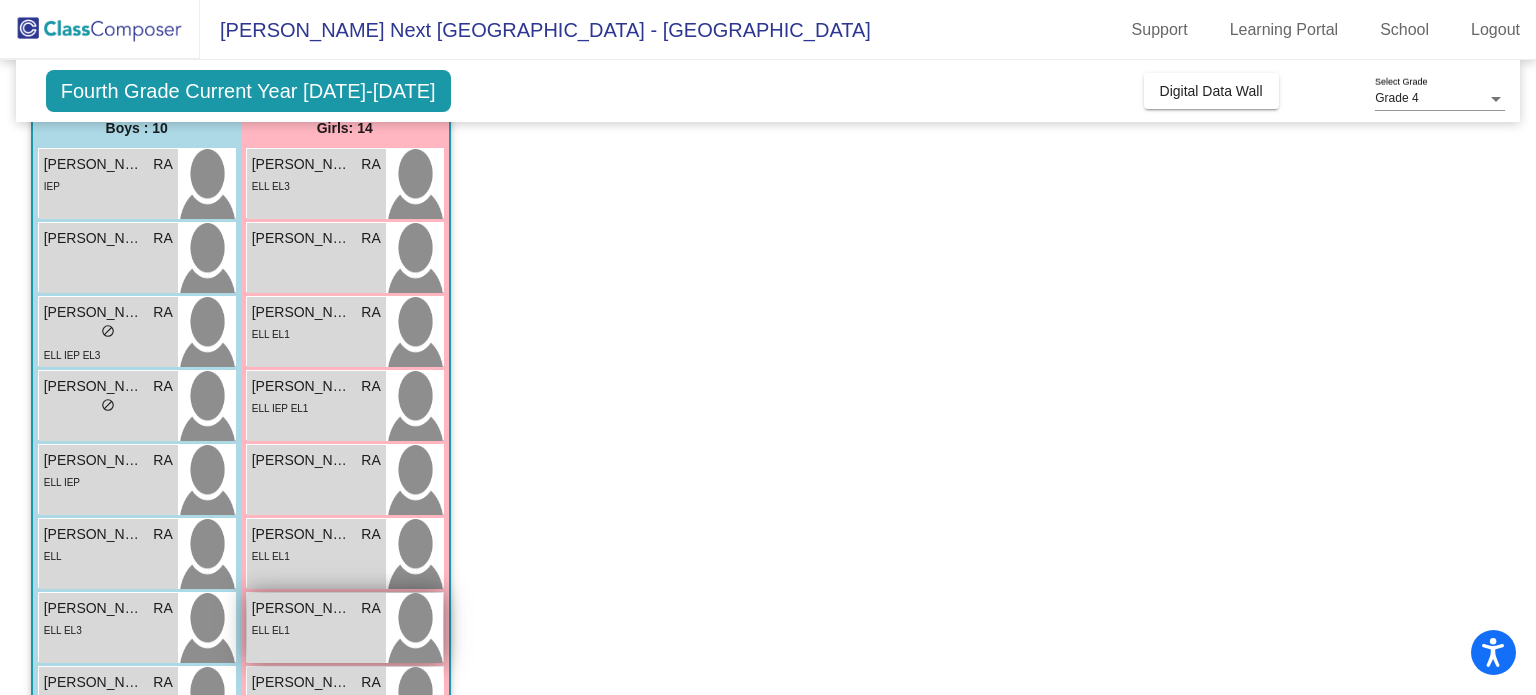 scroll, scrollTop: 162, scrollLeft: 0, axis: vertical 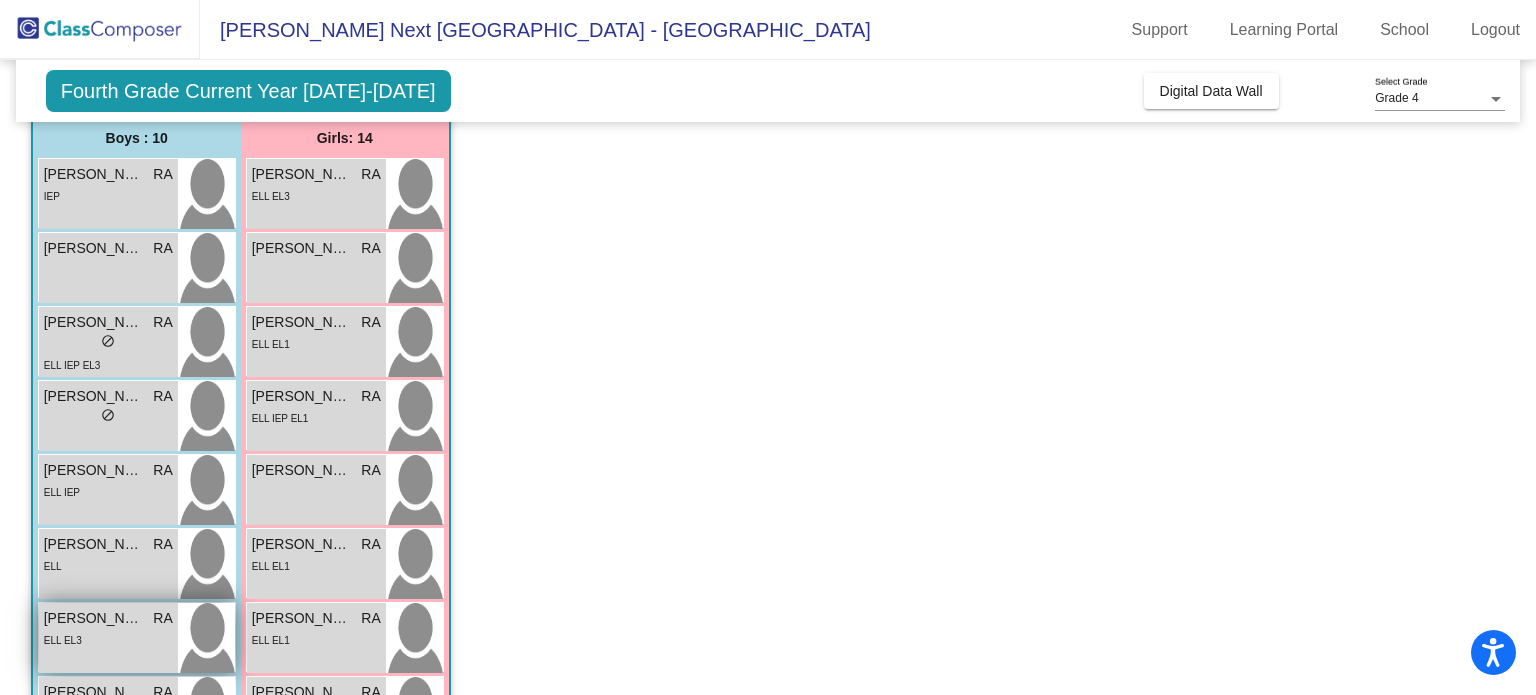 click on "ELL EL3" at bounding box center [108, 639] 